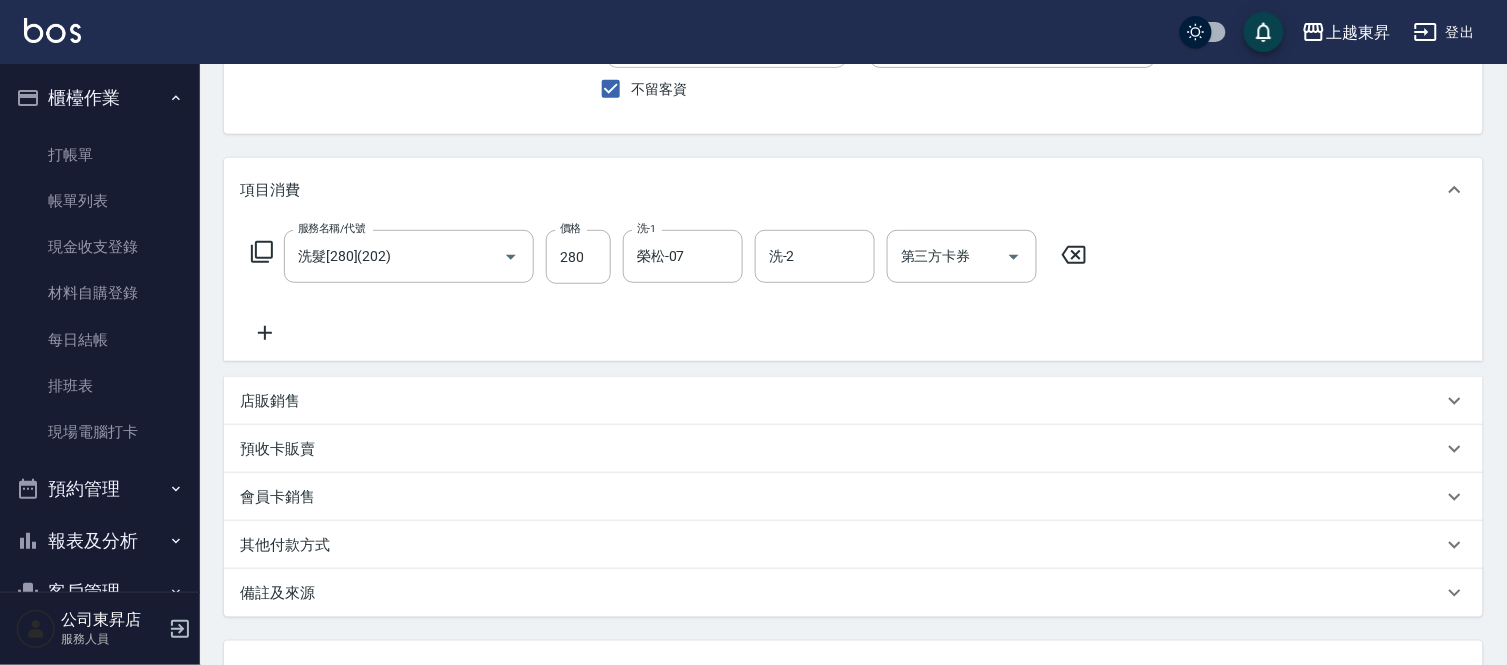 scroll, scrollTop: 224, scrollLeft: 0, axis: vertical 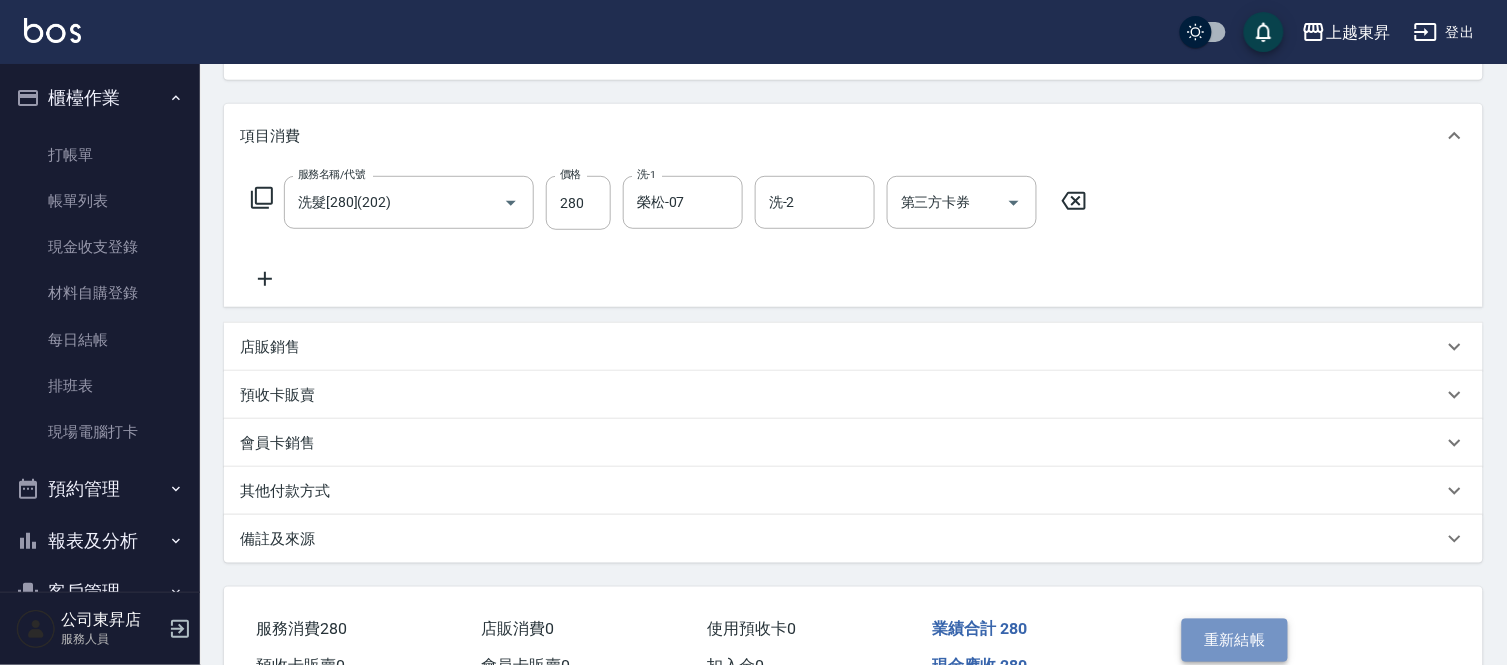 click on "重新結帳" at bounding box center [1235, 640] 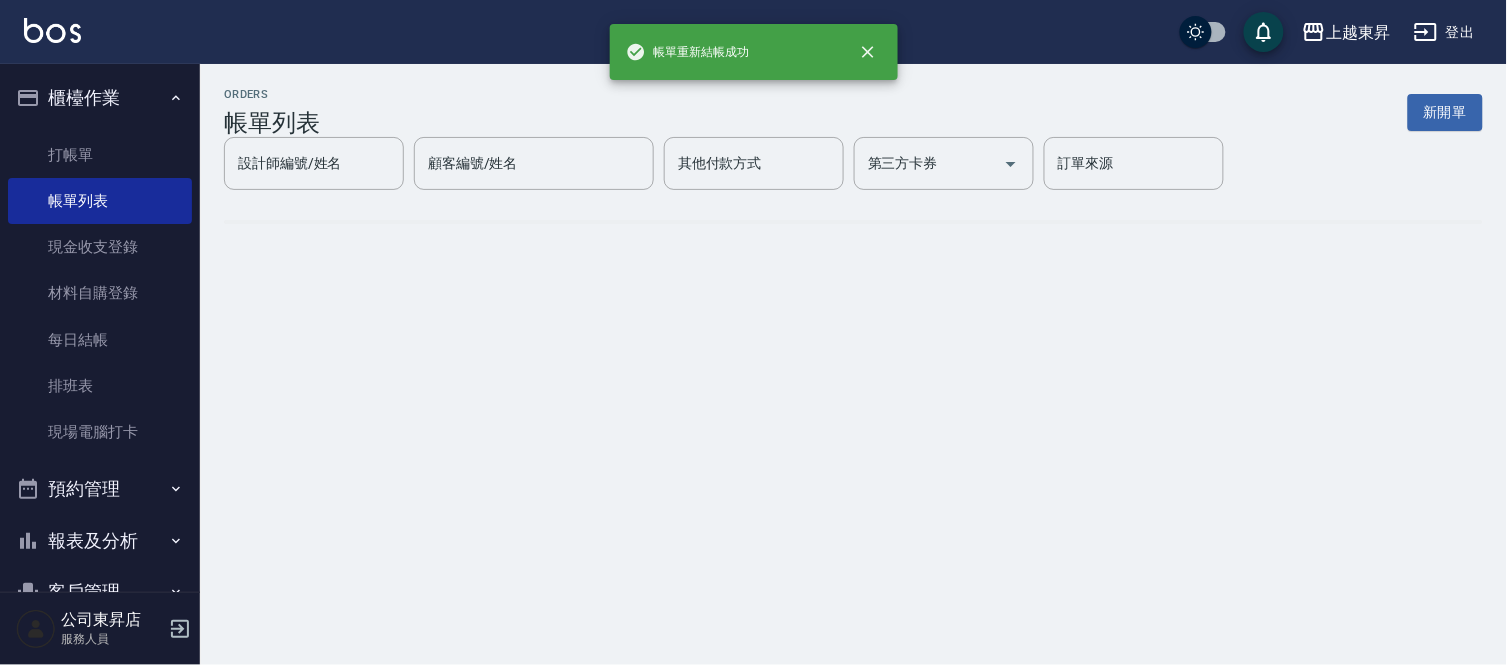 scroll, scrollTop: 0, scrollLeft: 0, axis: both 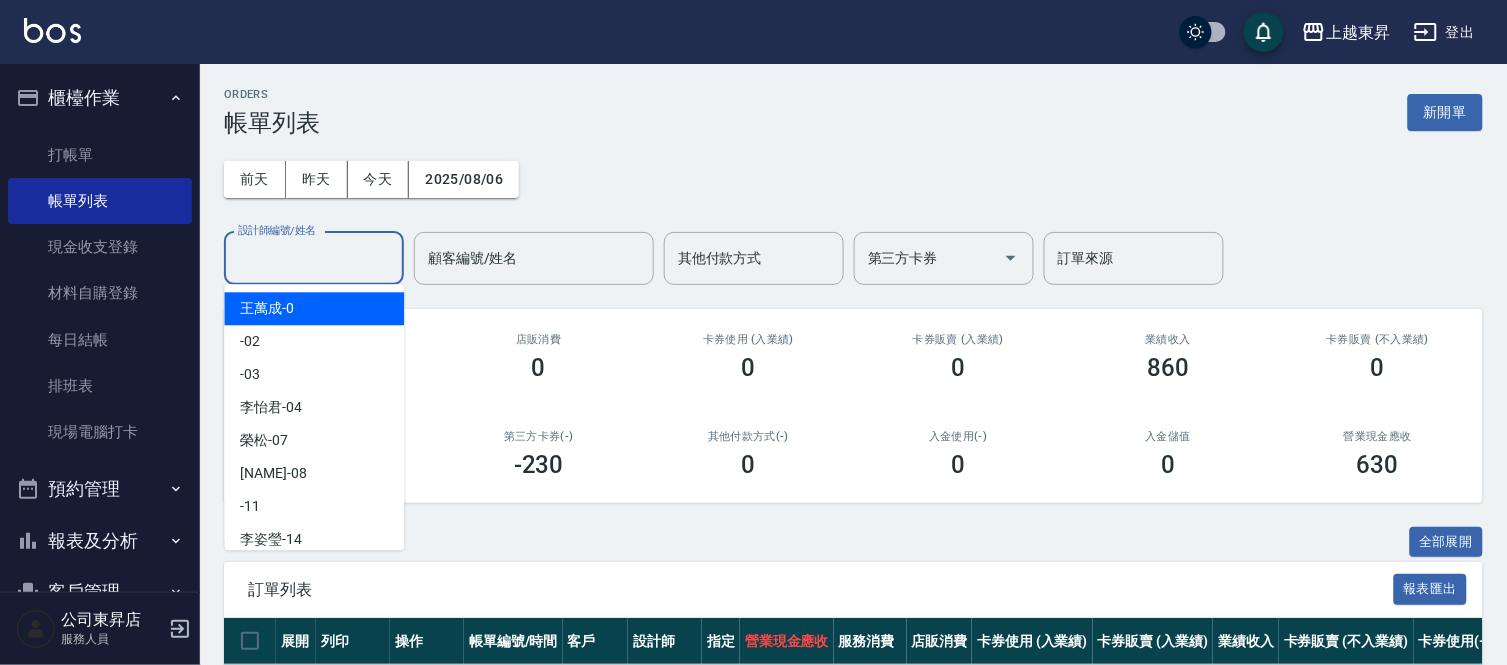 click on "設計師編號/姓名" at bounding box center [314, 258] 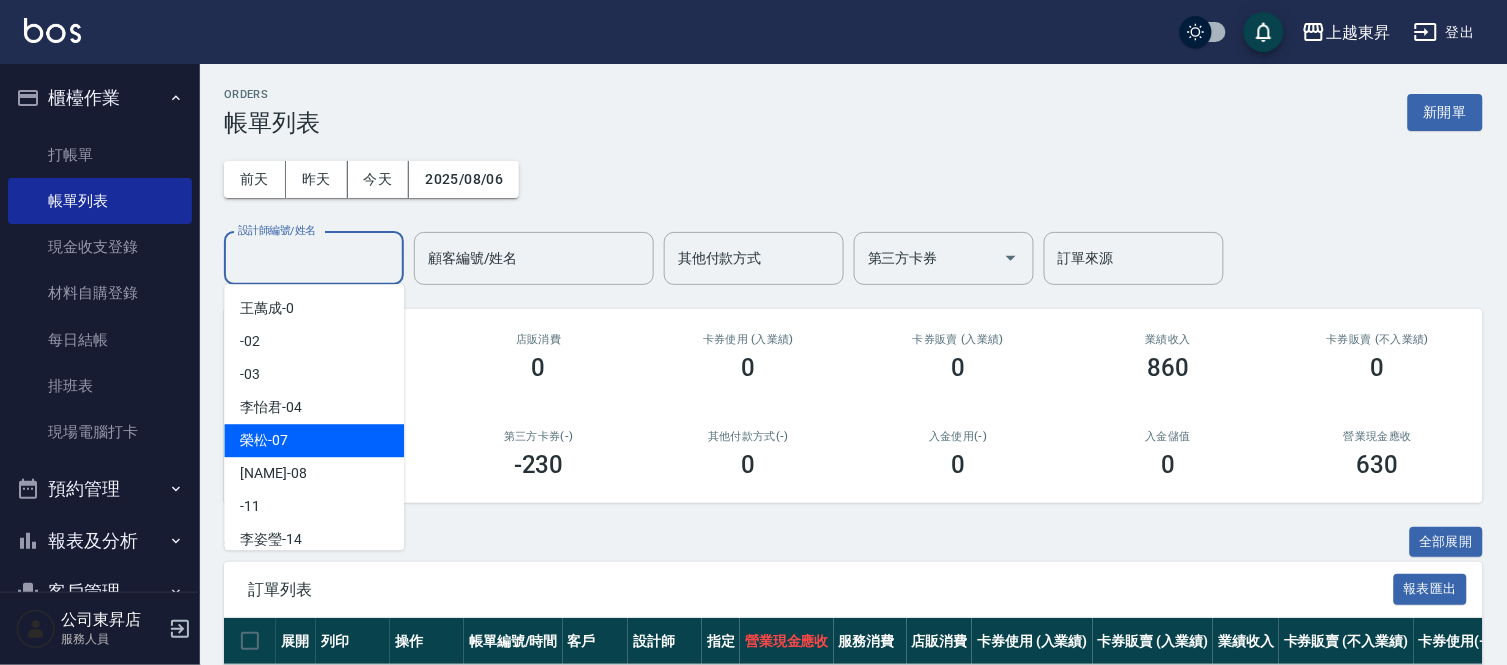 click on "榮松 -07" at bounding box center (314, 440) 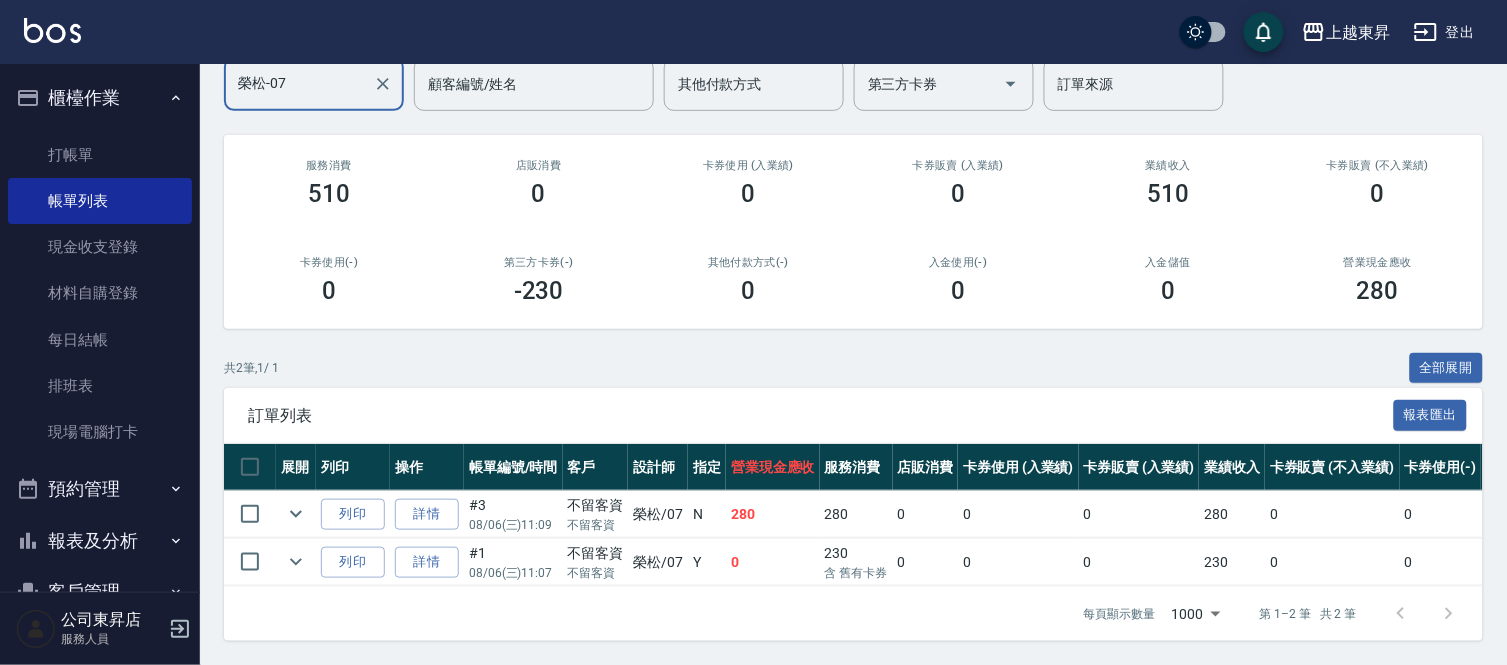 scroll, scrollTop: 191, scrollLeft: 0, axis: vertical 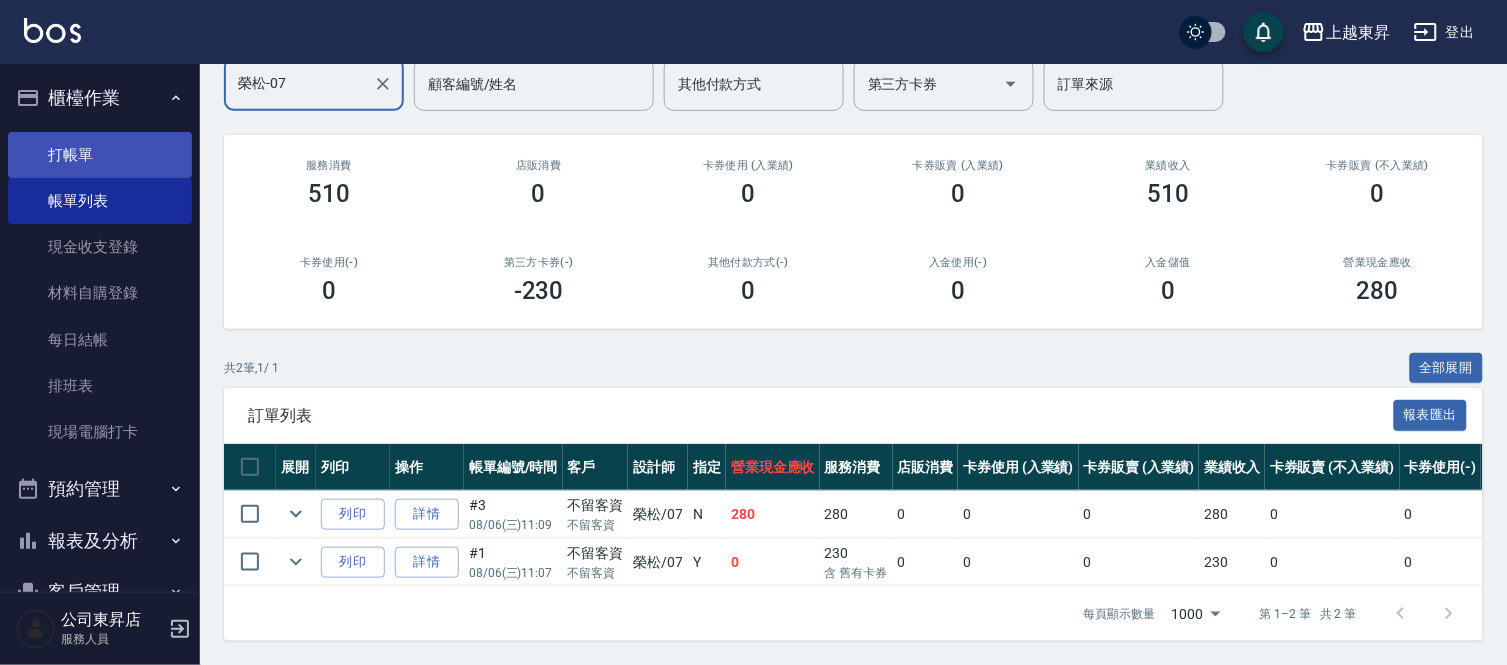 click on "打帳單" at bounding box center [100, 155] 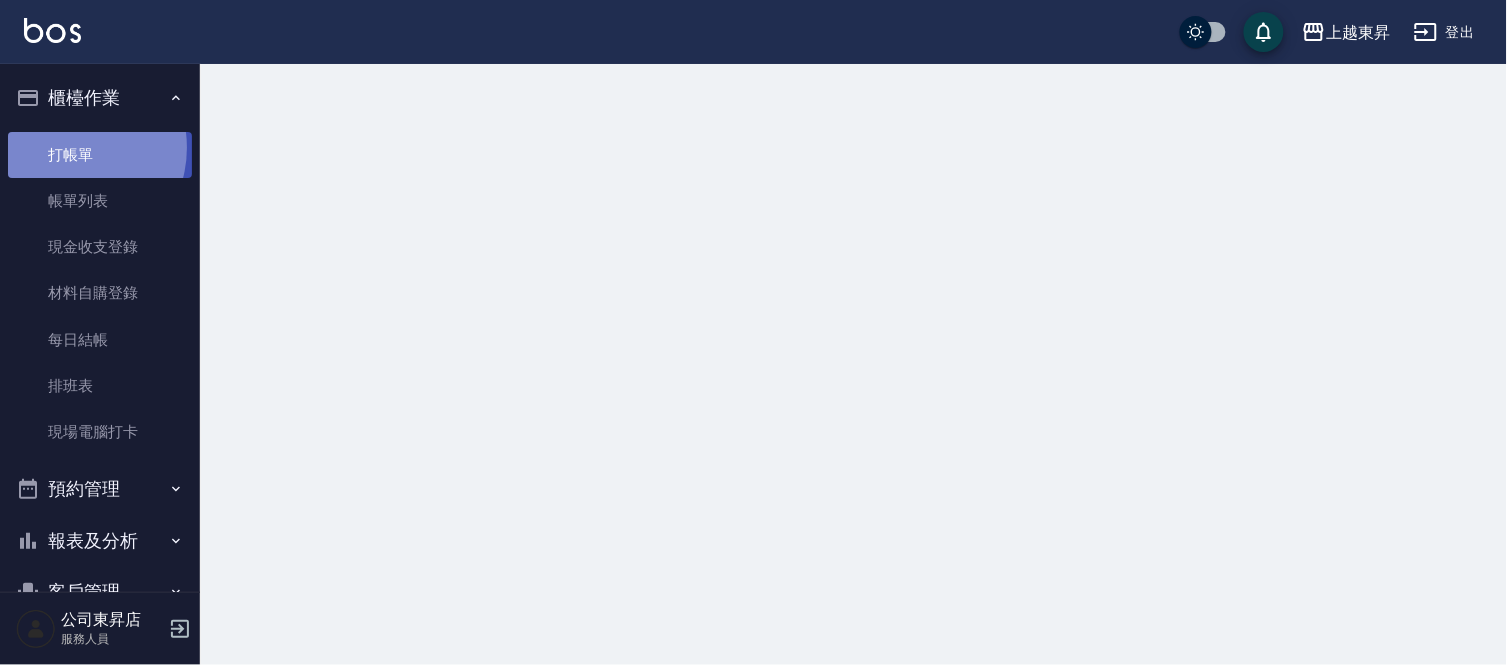 scroll, scrollTop: 0, scrollLeft: 0, axis: both 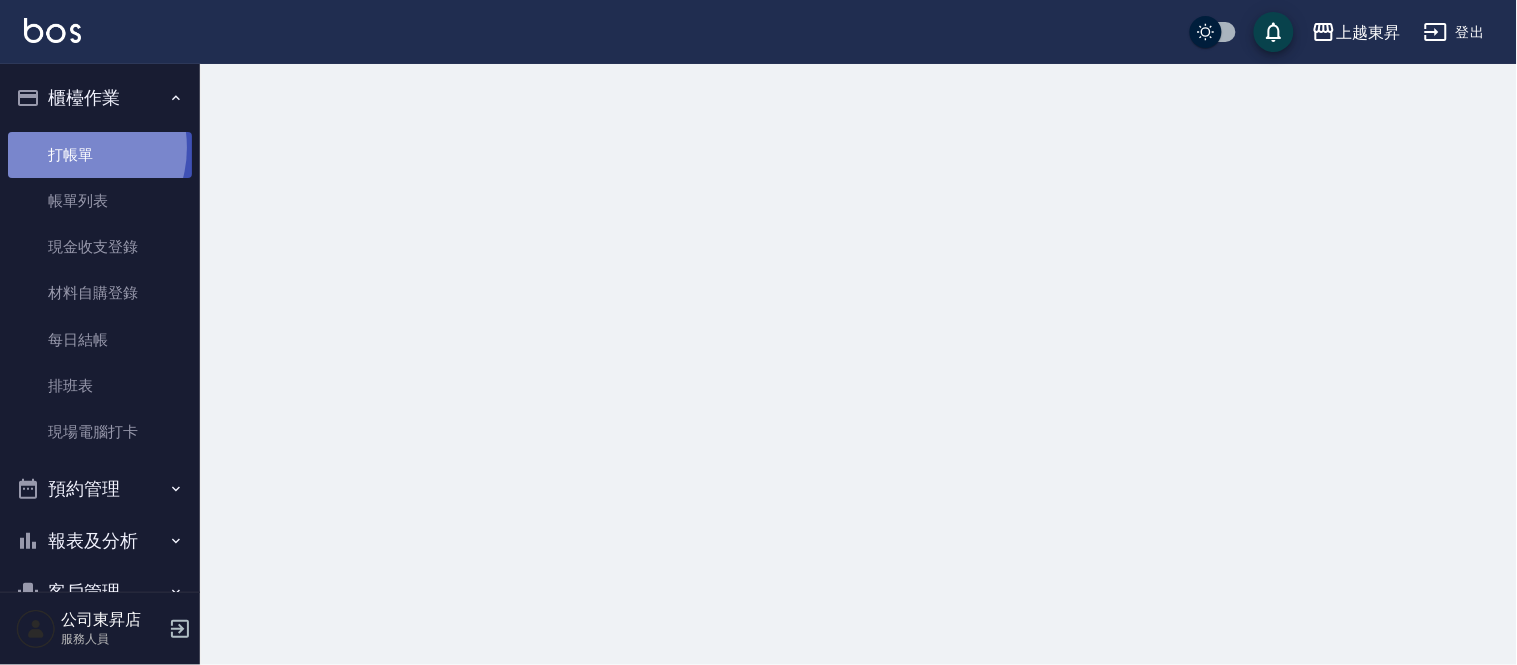 drag, startPoint x: 68, startPoint y: 147, endPoint x: 160, endPoint y: 16, distance: 160.07811 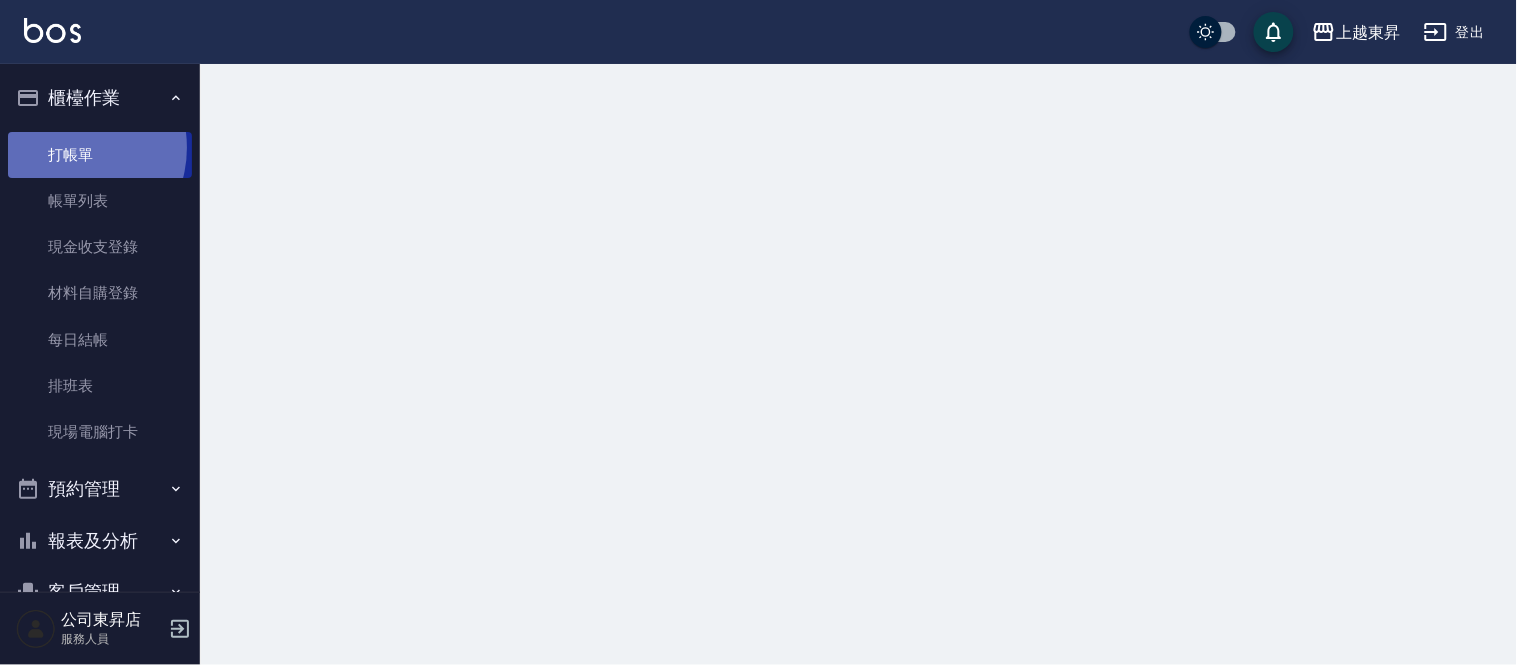 click on "打帳單" at bounding box center (100, 155) 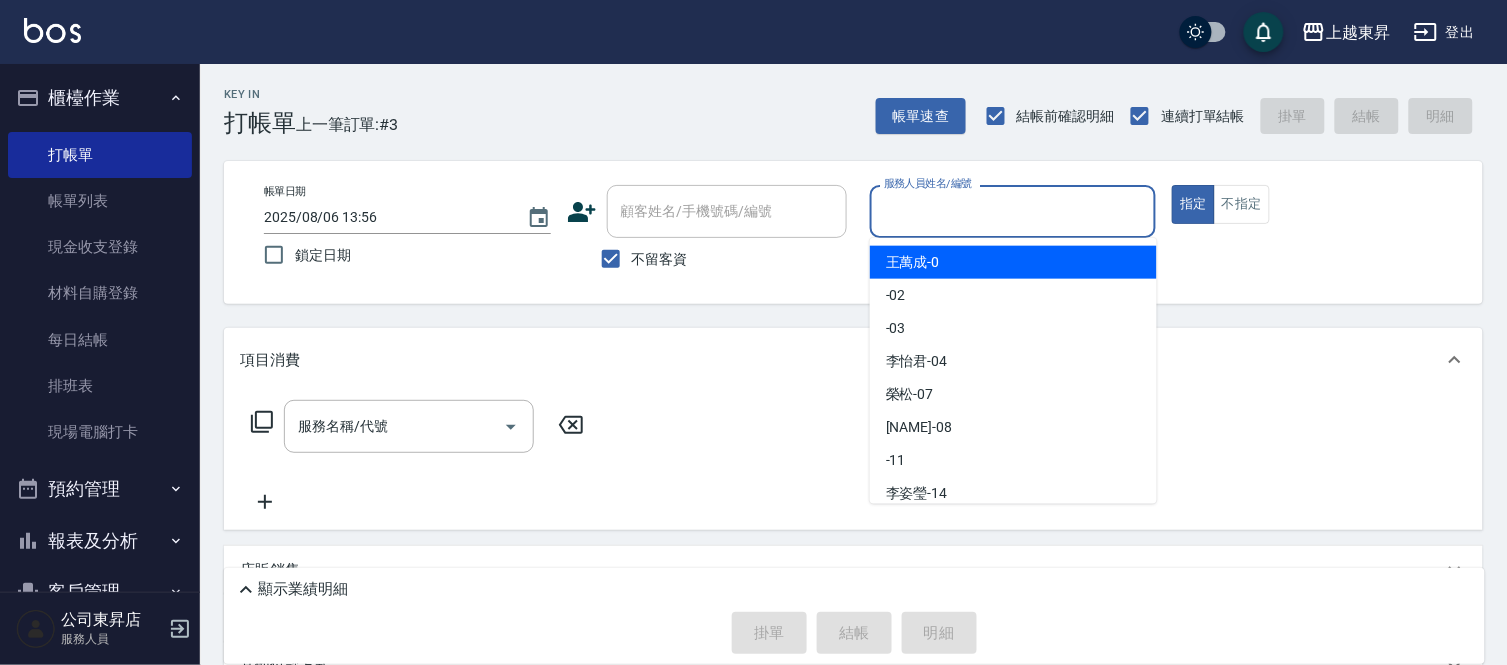 click on "服務人員姓名/編號" at bounding box center [1013, 211] 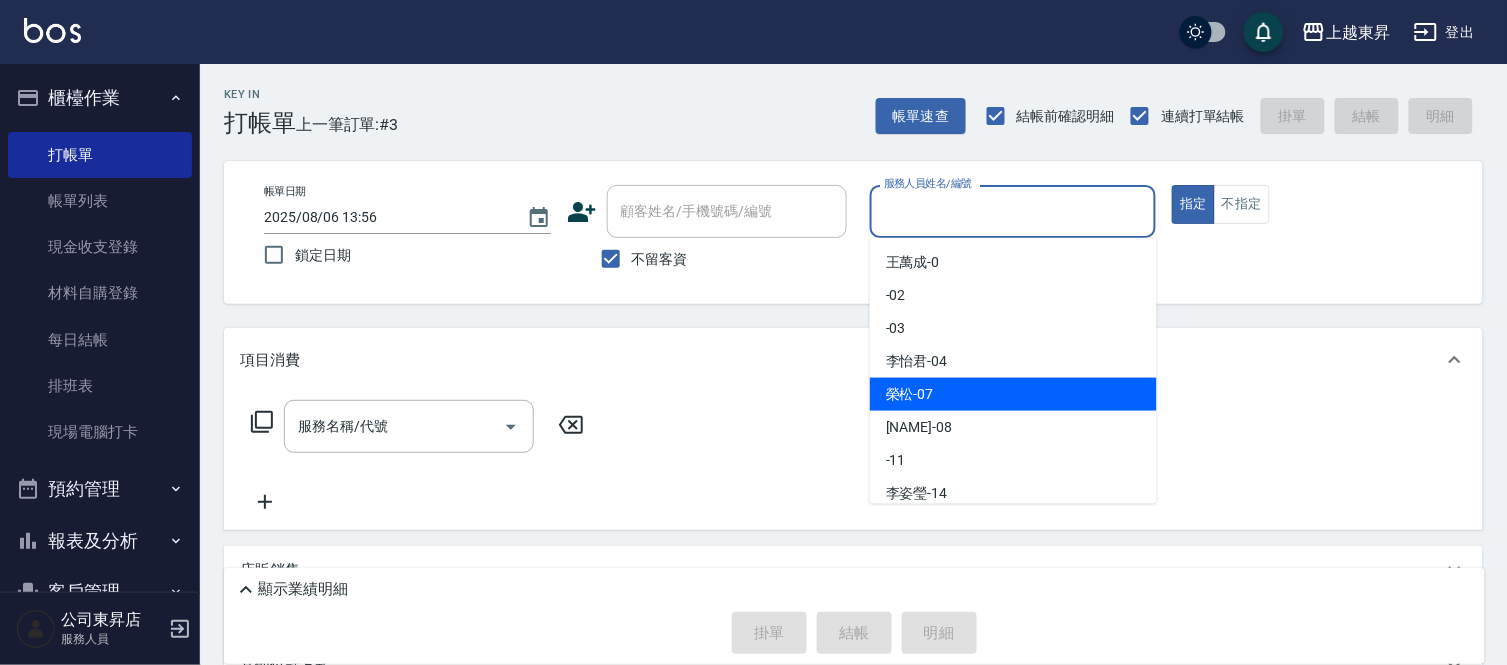 click on "榮松 -07" at bounding box center [910, 394] 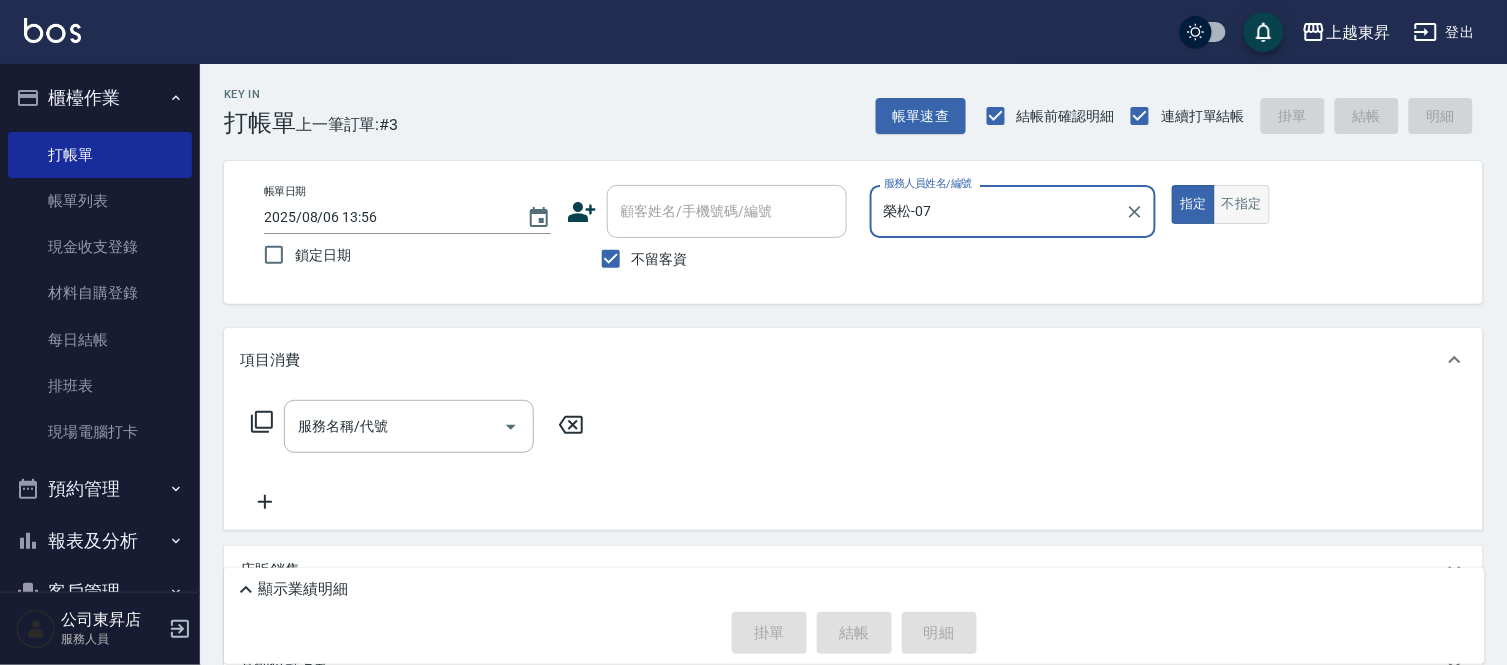 click on "不指定" at bounding box center [1242, 204] 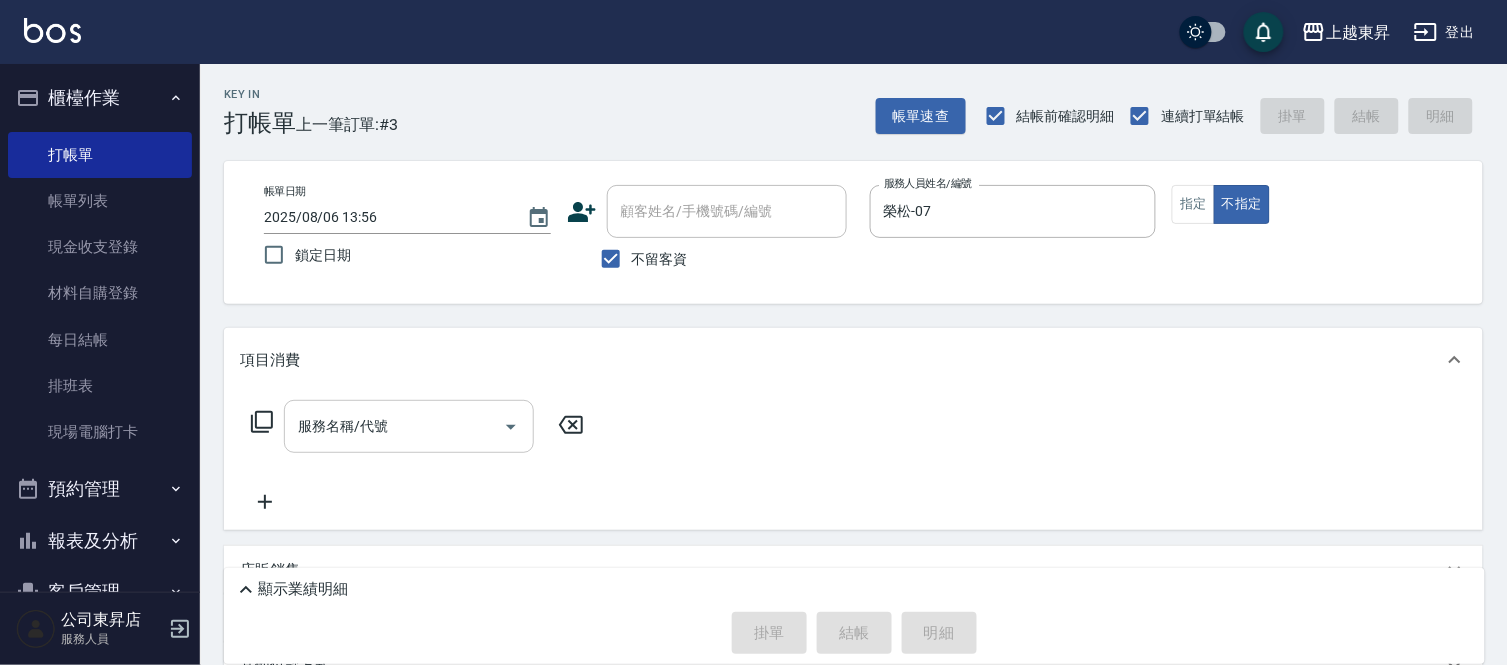 click on "服務名稱/代號" at bounding box center (394, 426) 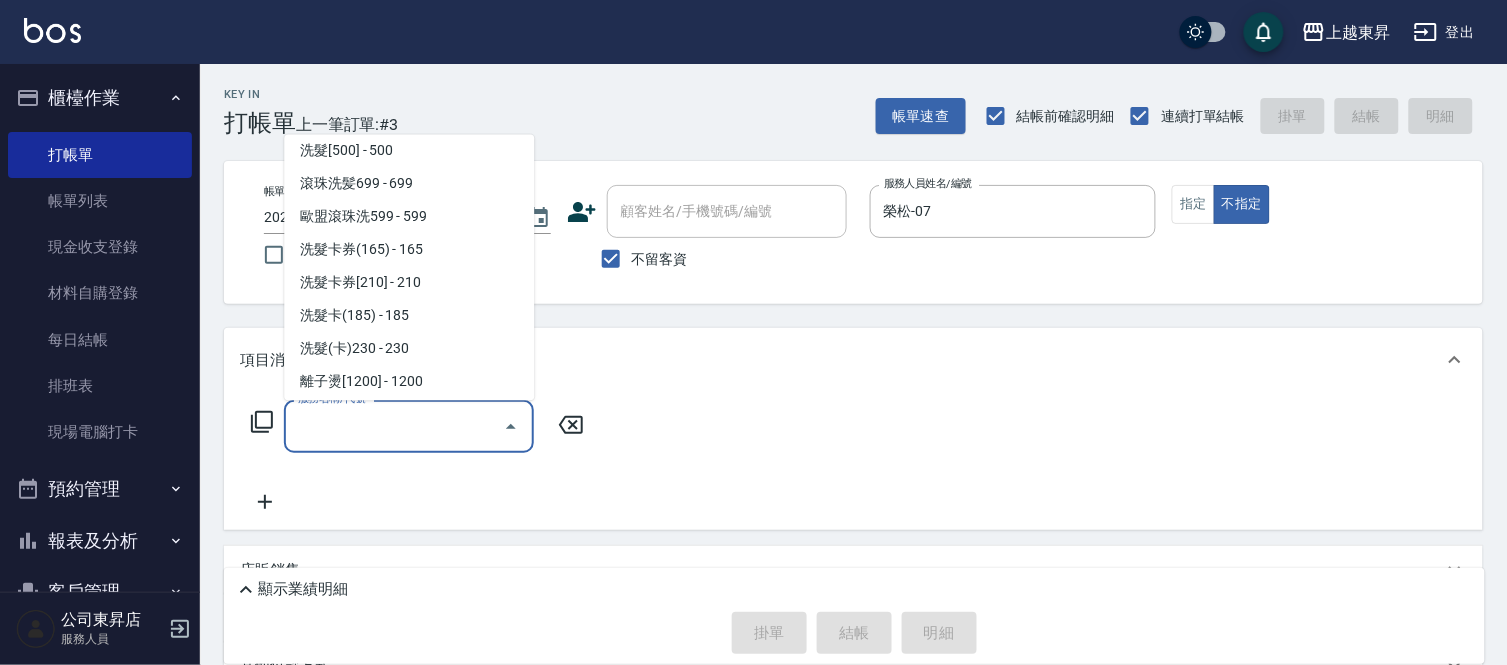 scroll, scrollTop: 444, scrollLeft: 0, axis: vertical 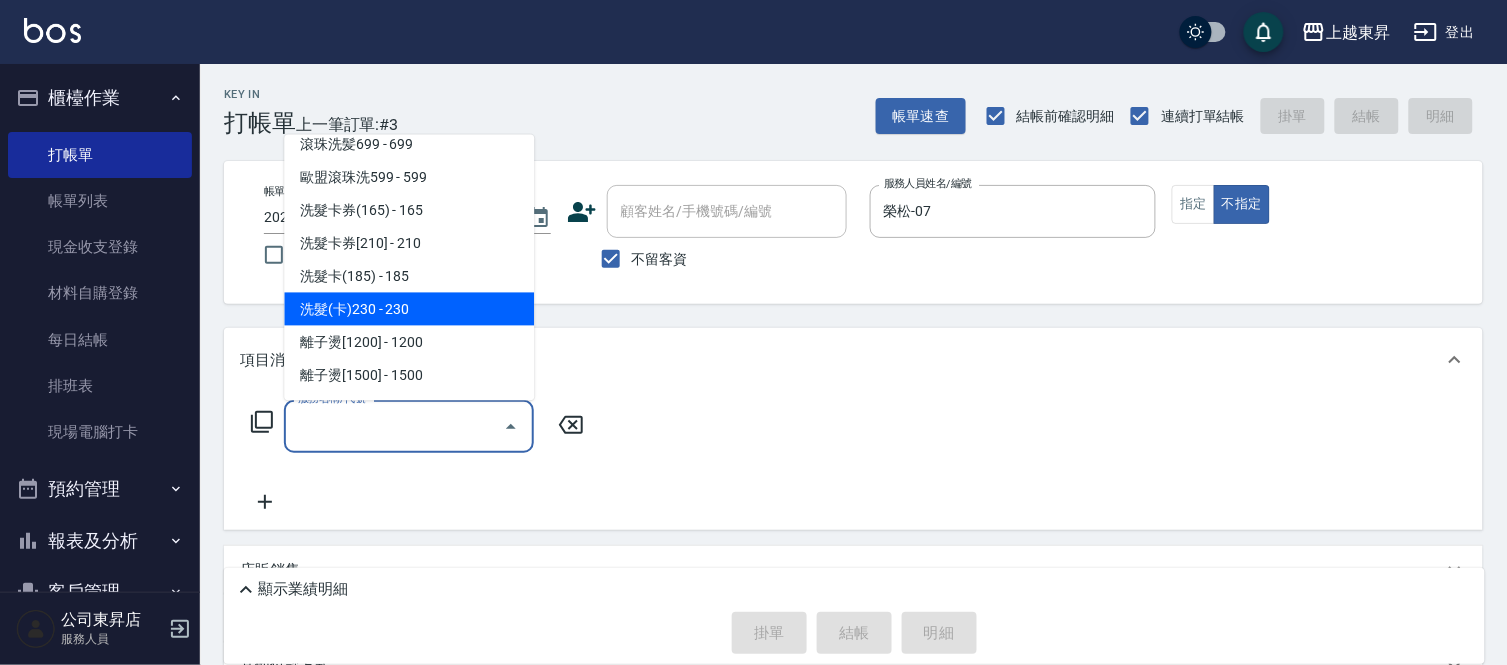 click on "洗髮(卡)230 - 230" at bounding box center [409, 309] 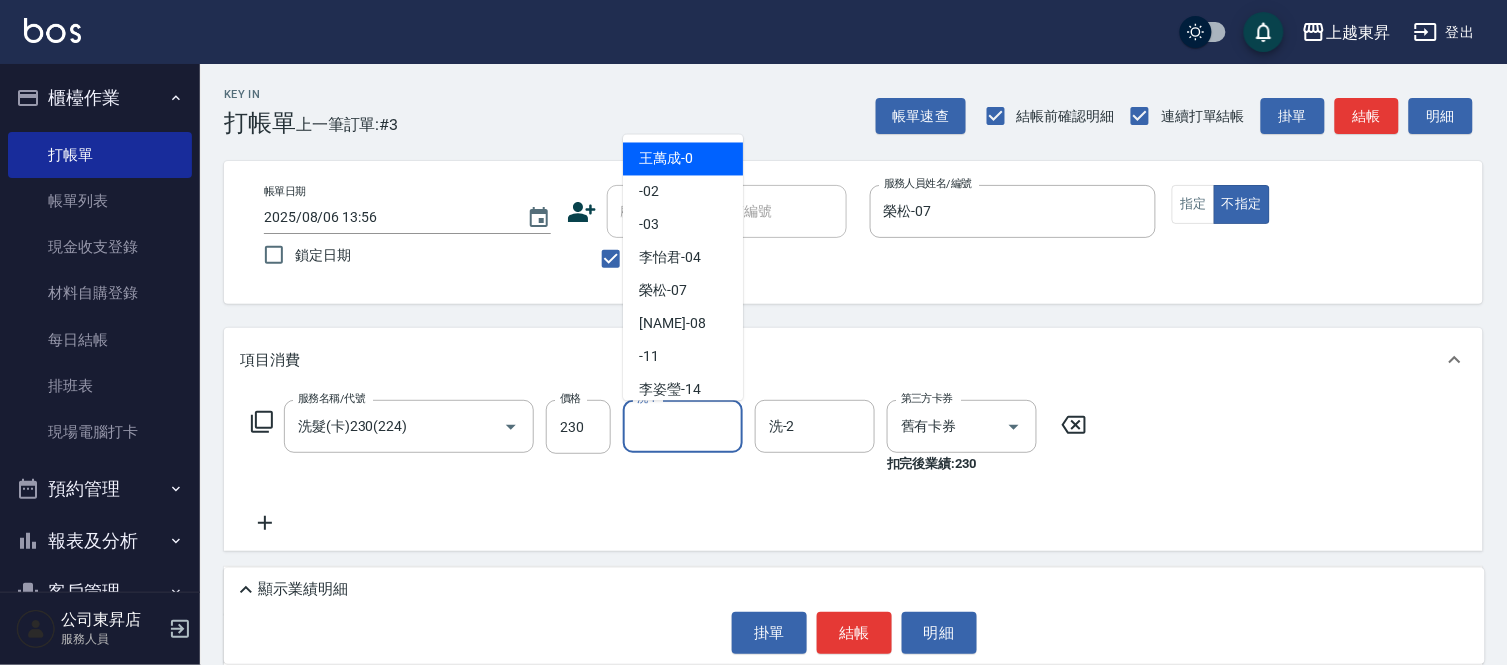 click on "洗-1" at bounding box center [683, 426] 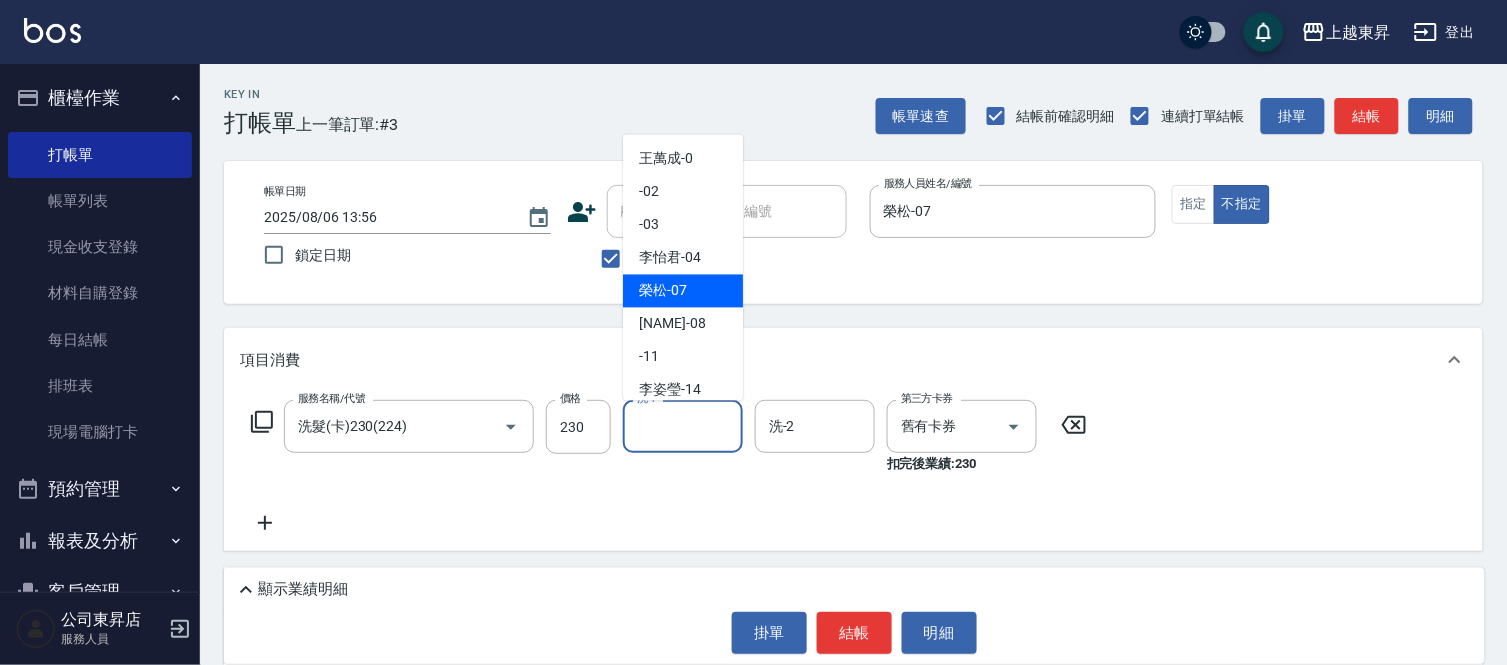 click on "榮松 -07" at bounding box center (663, 291) 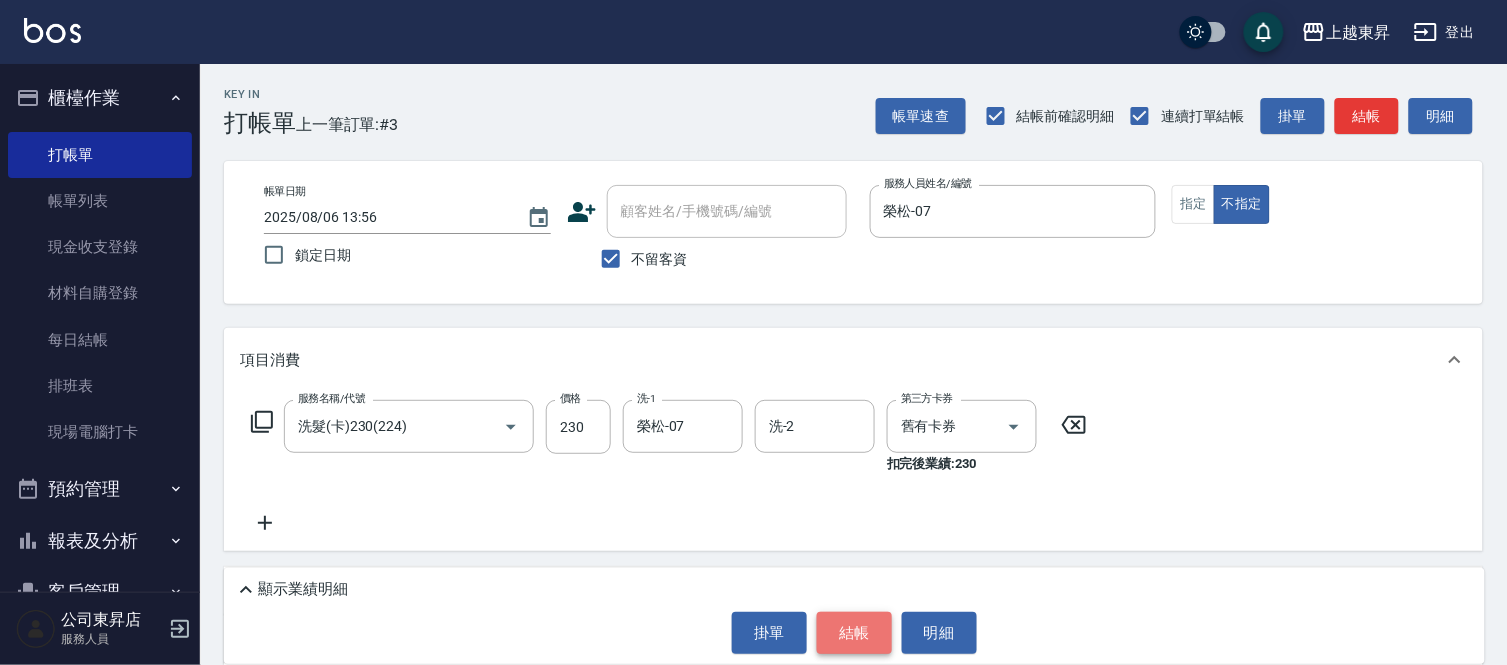 click on "結帳" at bounding box center (854, 633) 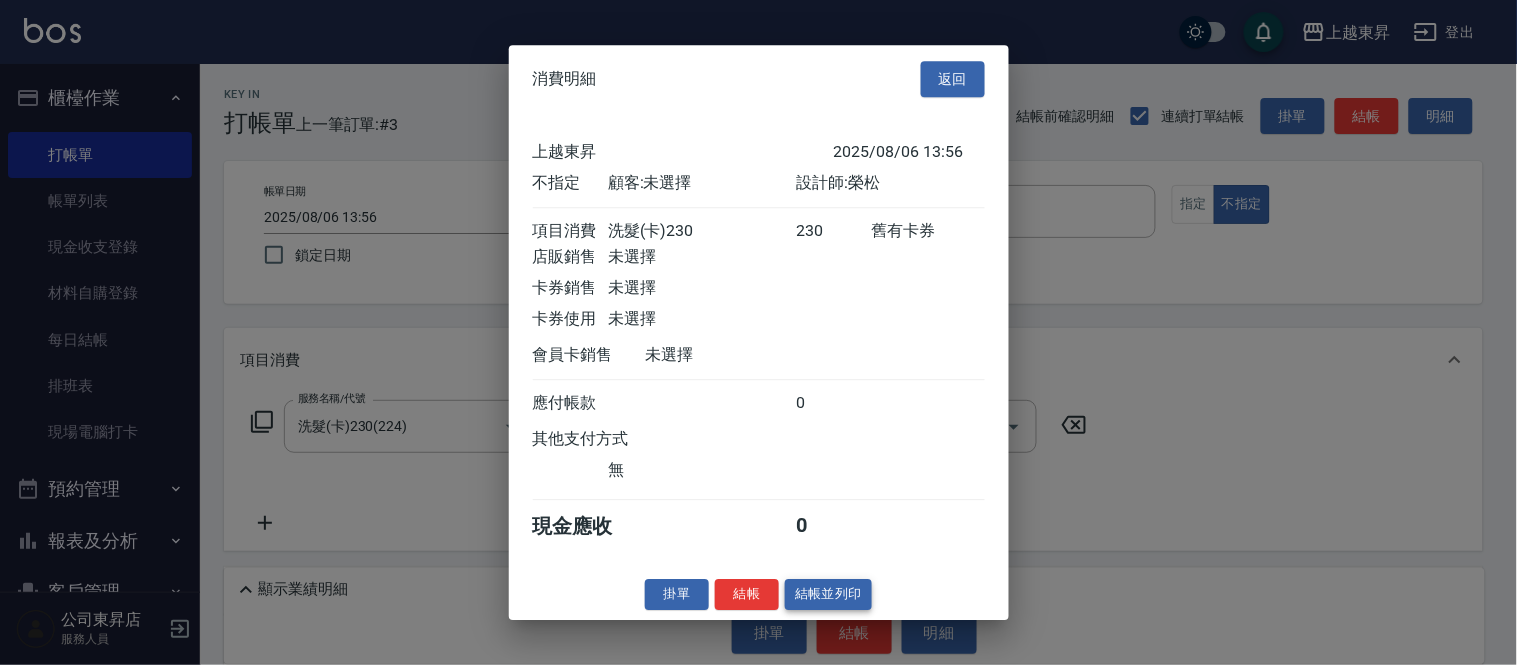 click on "結帳並列印" at bounding box center (828, 594) 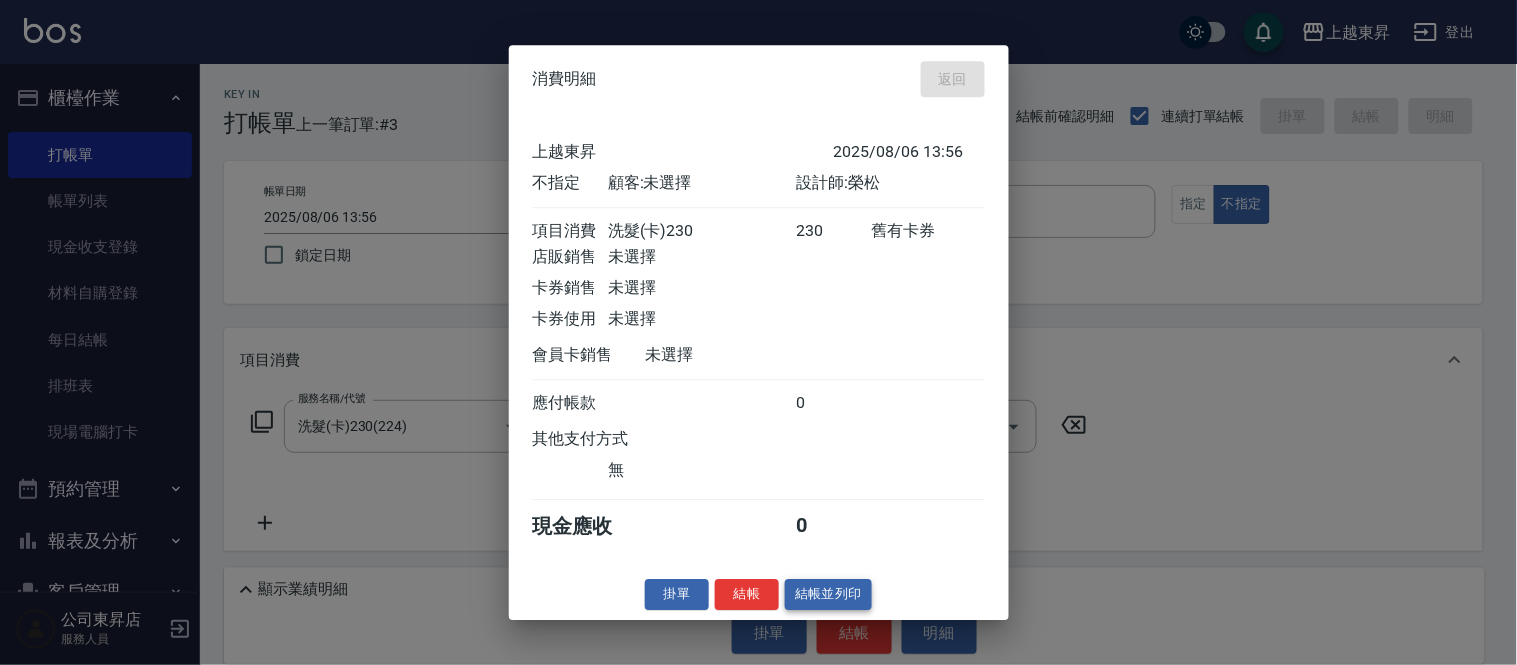 type on "2025/08/06 14:10" 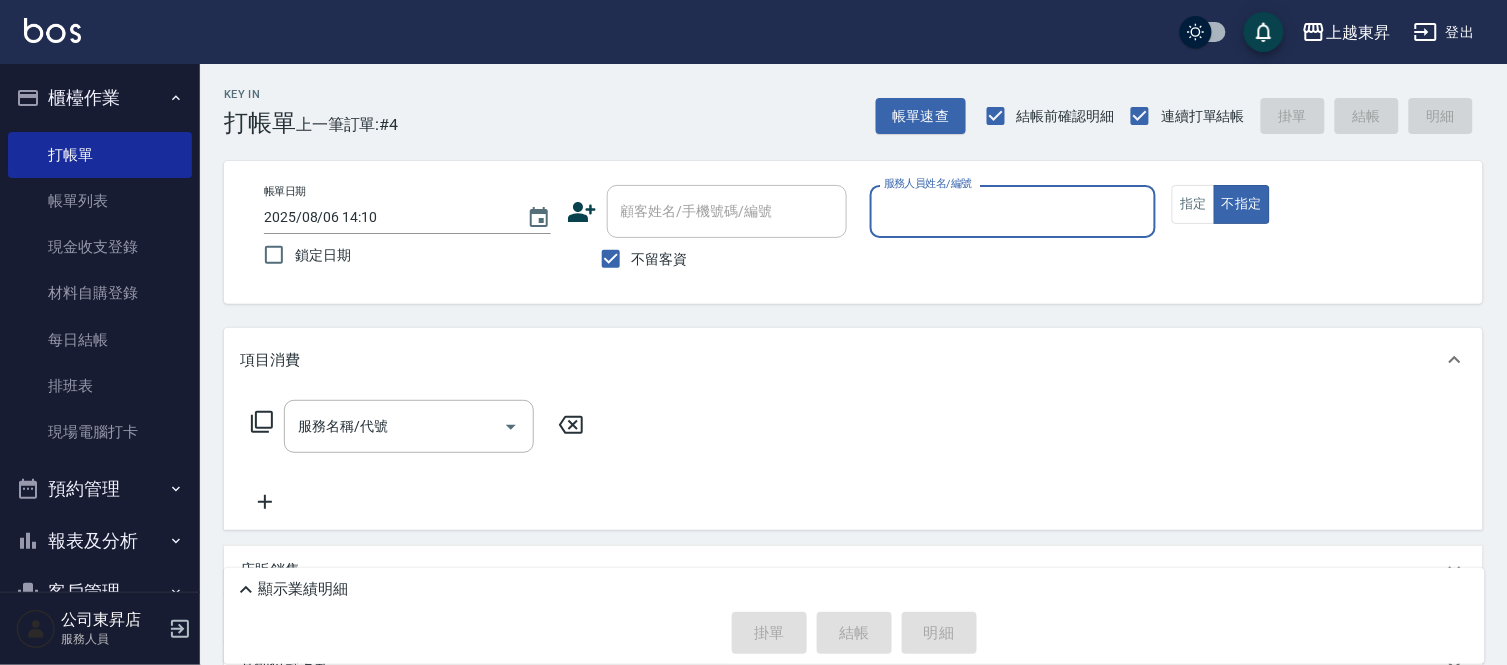 click on "服務人員姓名/編號" at bounding box center [1013, 211] 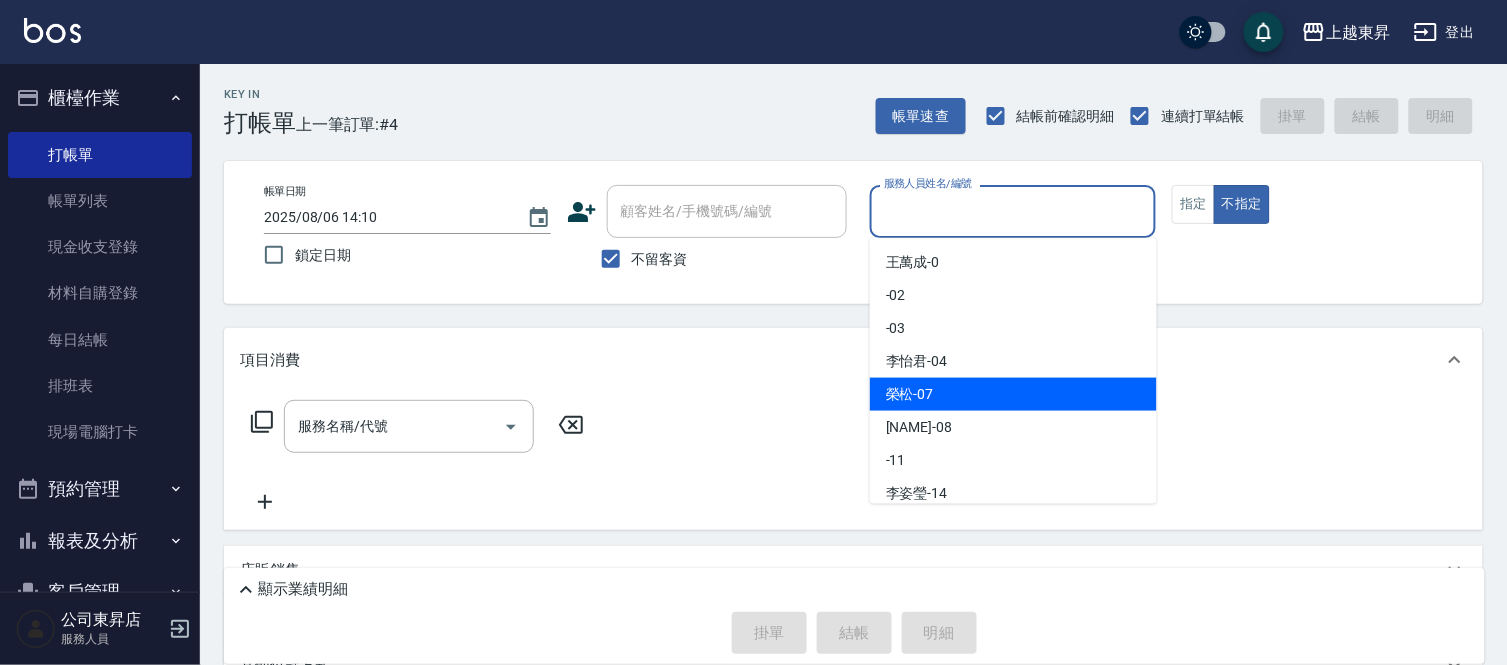 click on "榮松 -07" at bounding box center [910, 394] 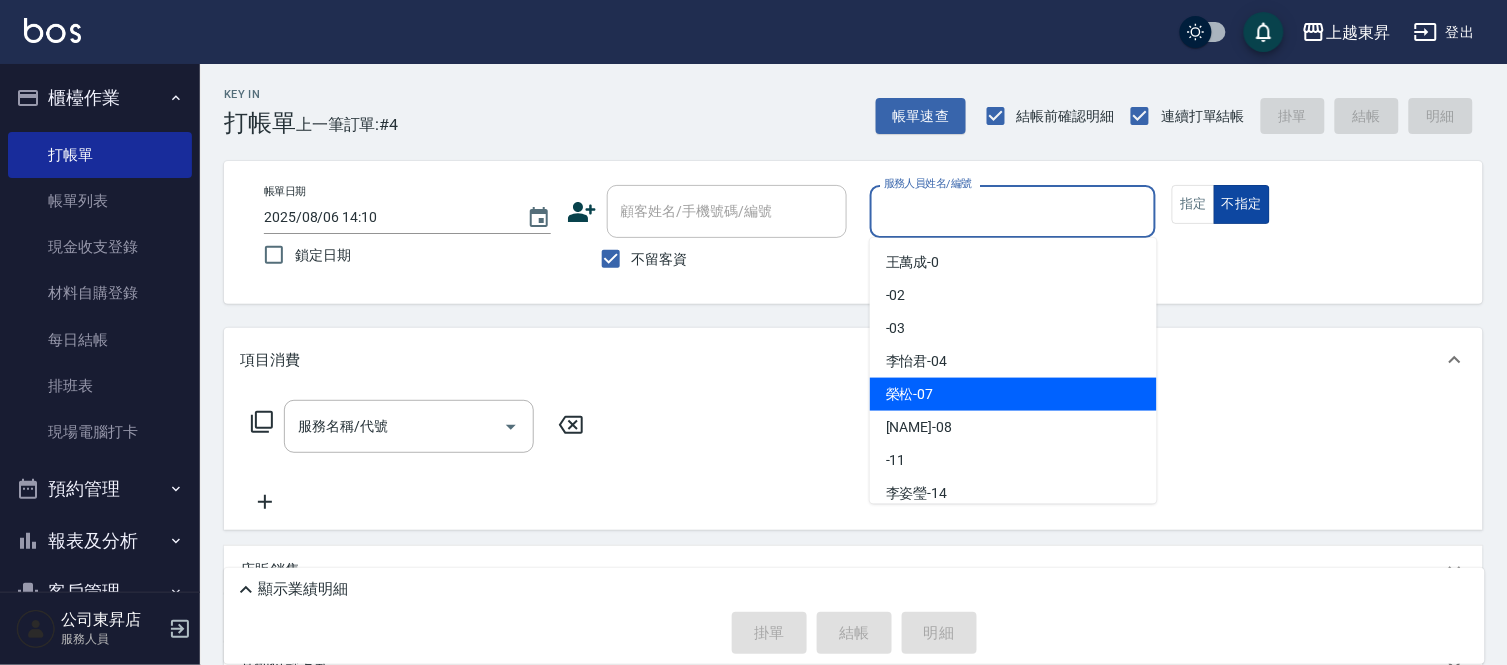 type on "榮松-07" 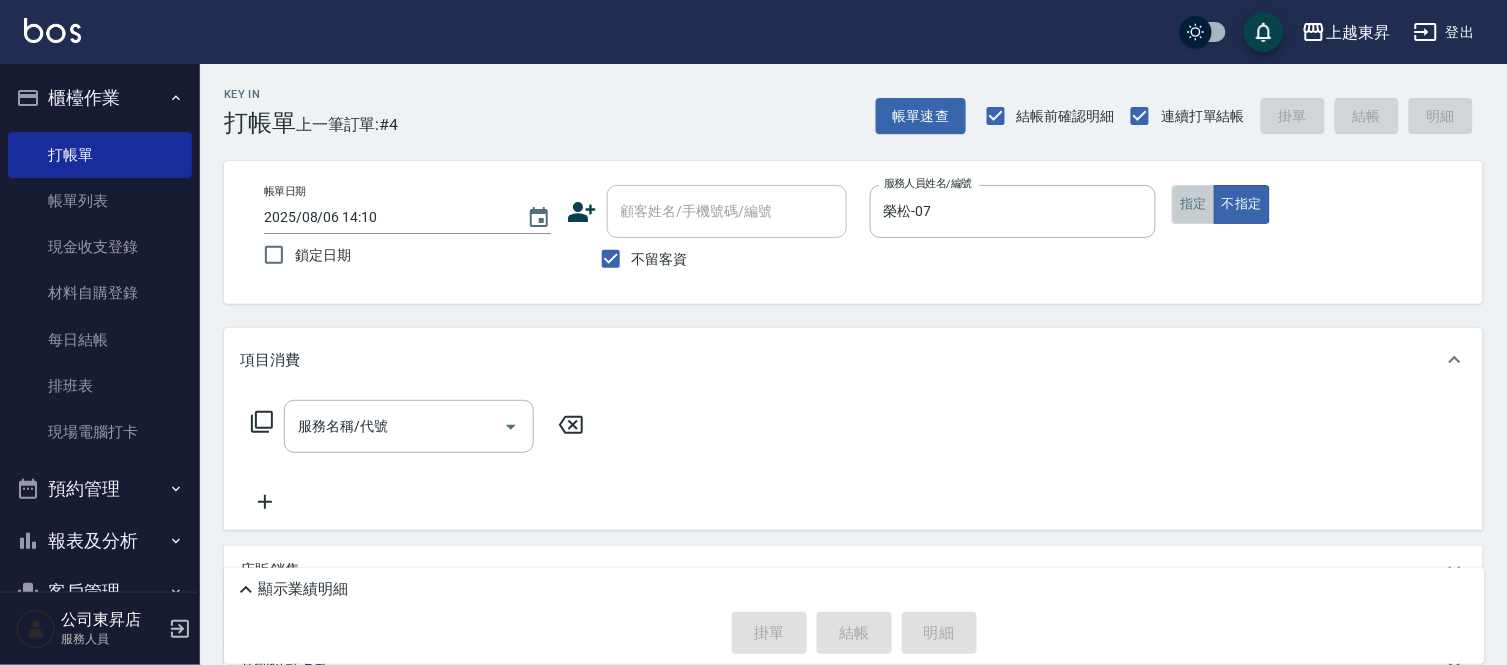 click on "指定" at bounding box center [1193, 204] 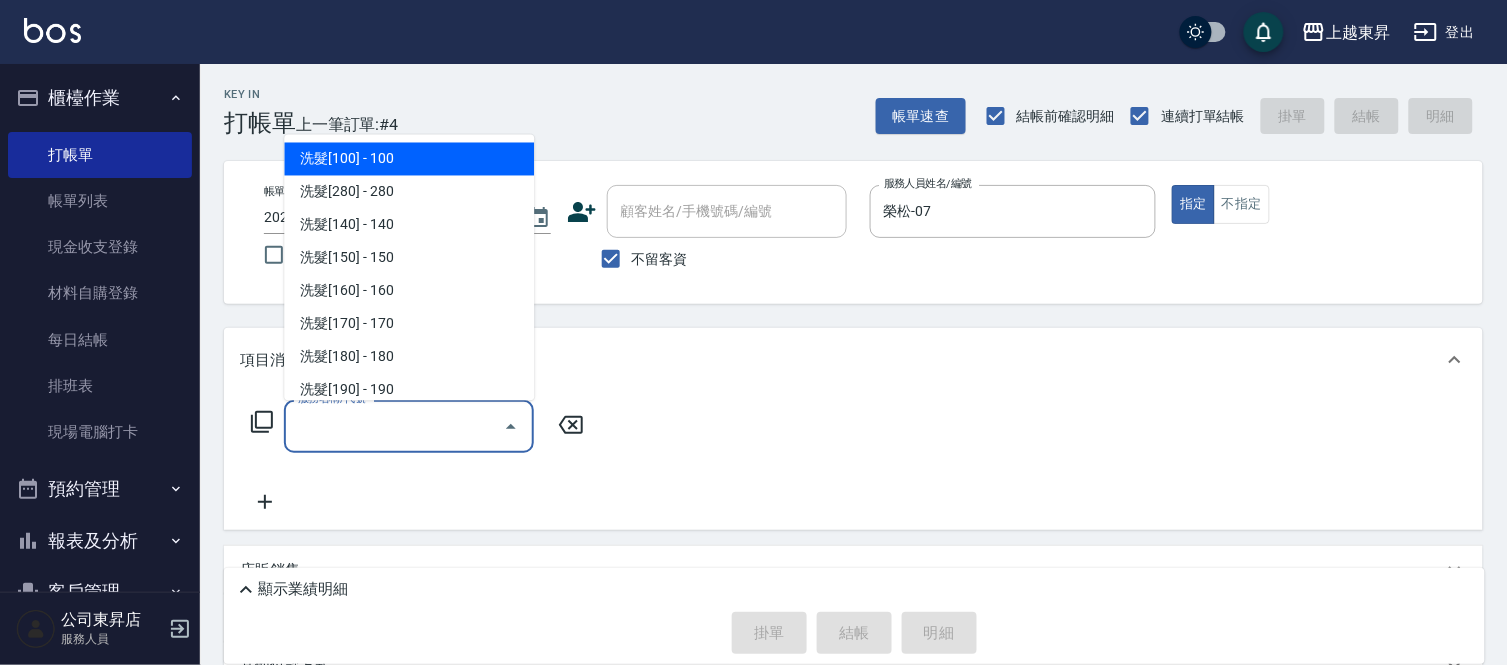 click on "服務名稱/代號" at bounding box center [394, 426] 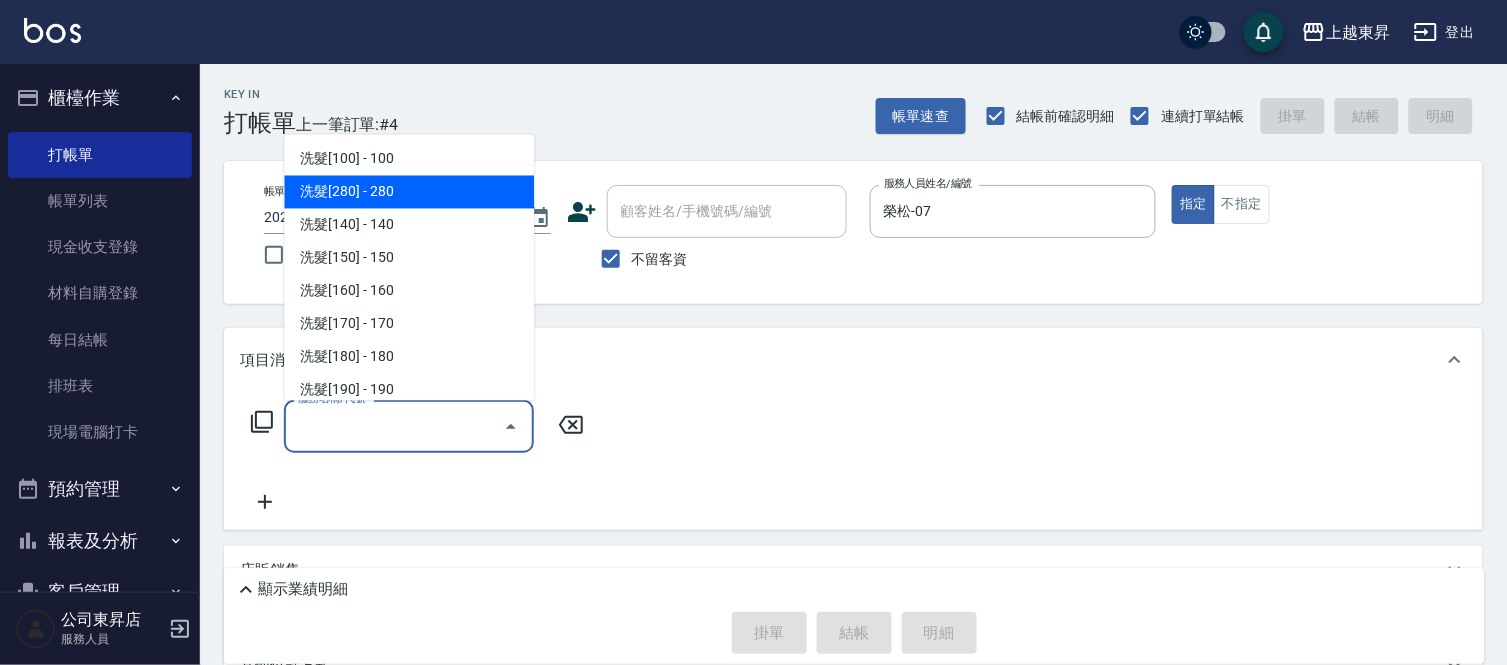 click on "洗髮[280] - 280" at bounding box center [409, 192] 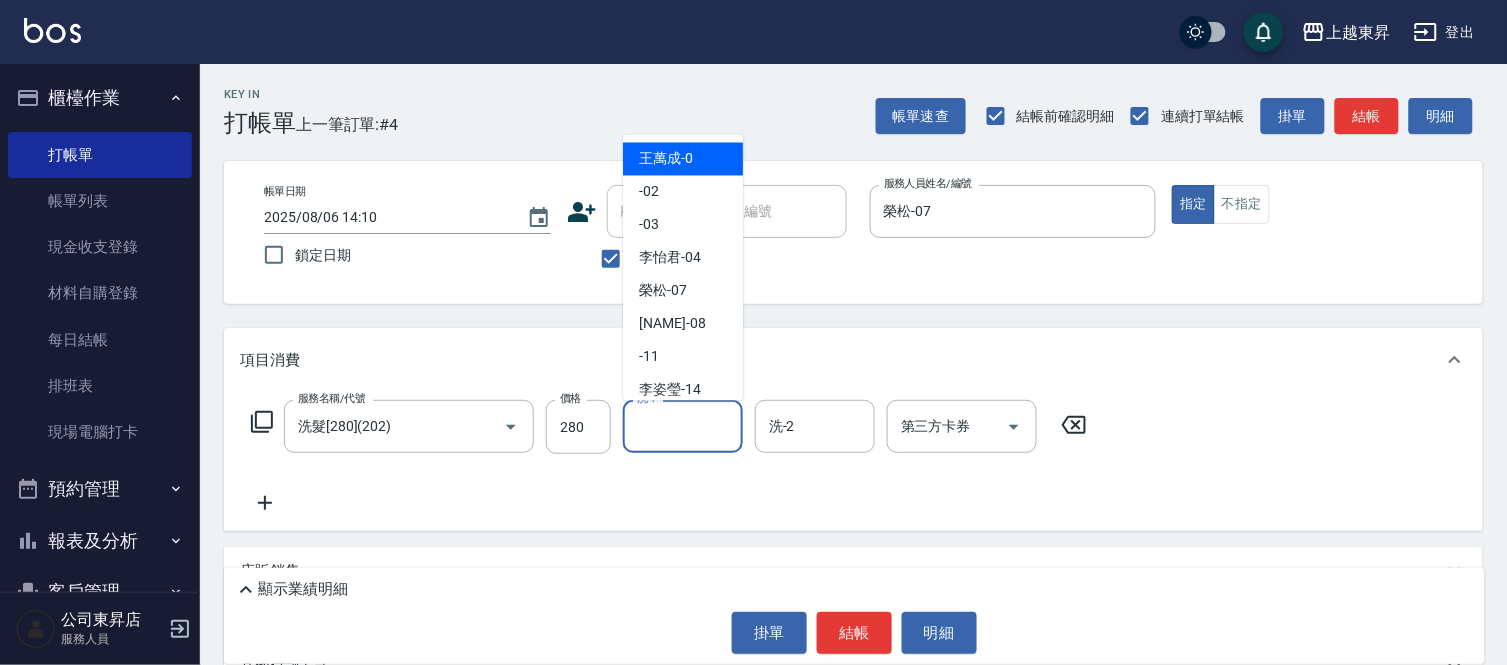 click on "洗-1" at bounding box center [683, 426] 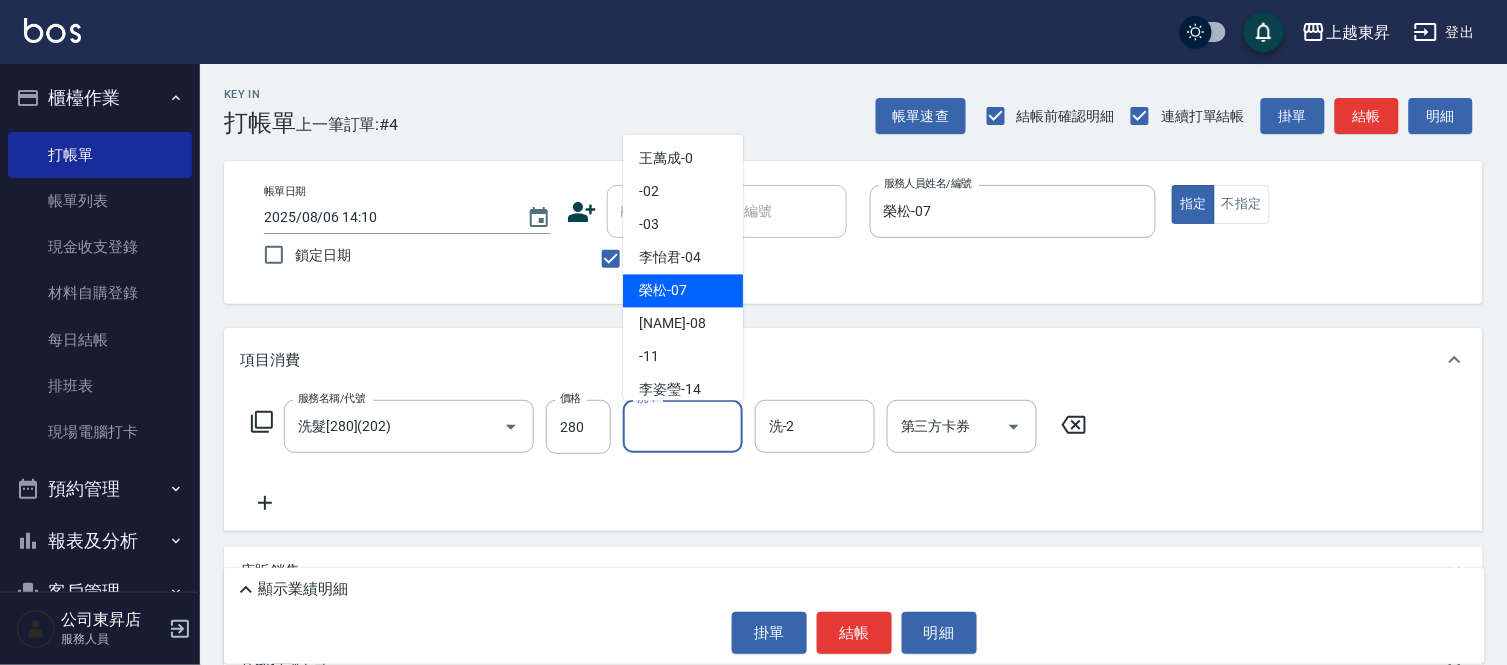 click on "榮松 -07" at bounding box center (663, 291) 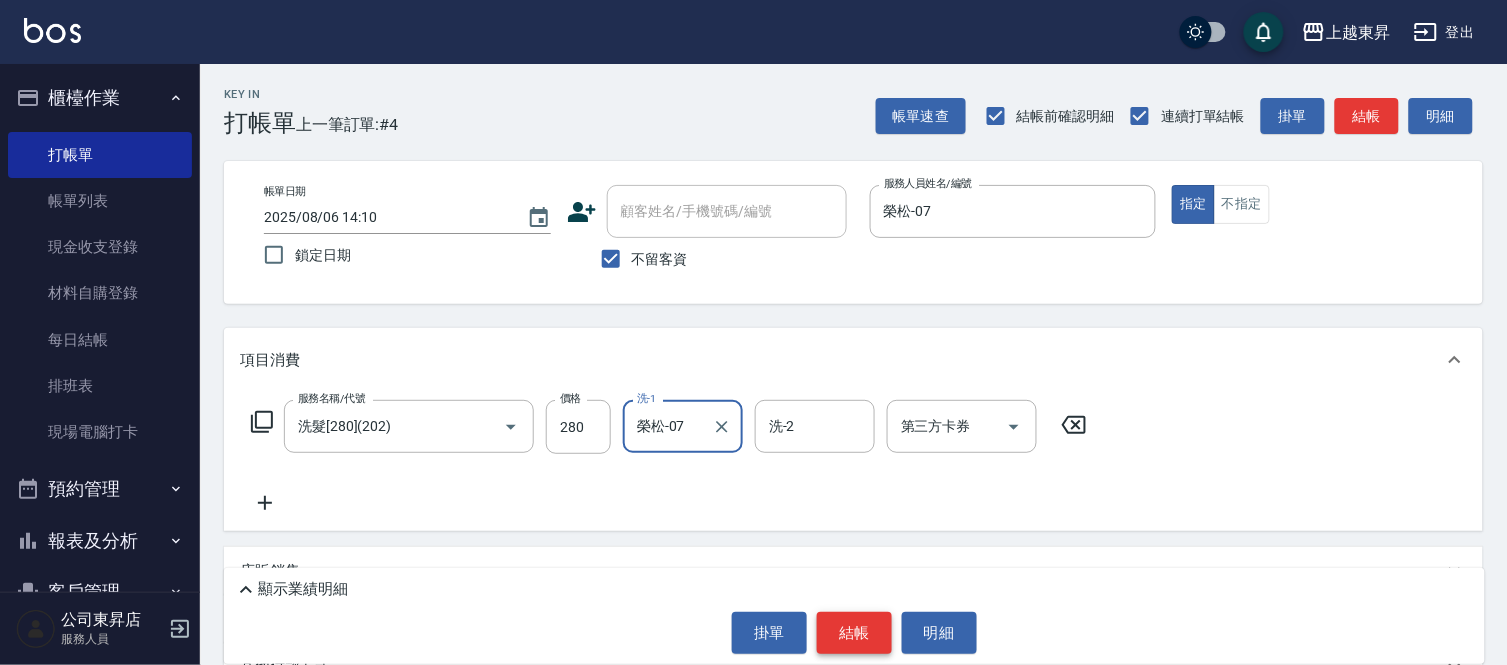 click on "結帳" at bounding box center [854, 633] 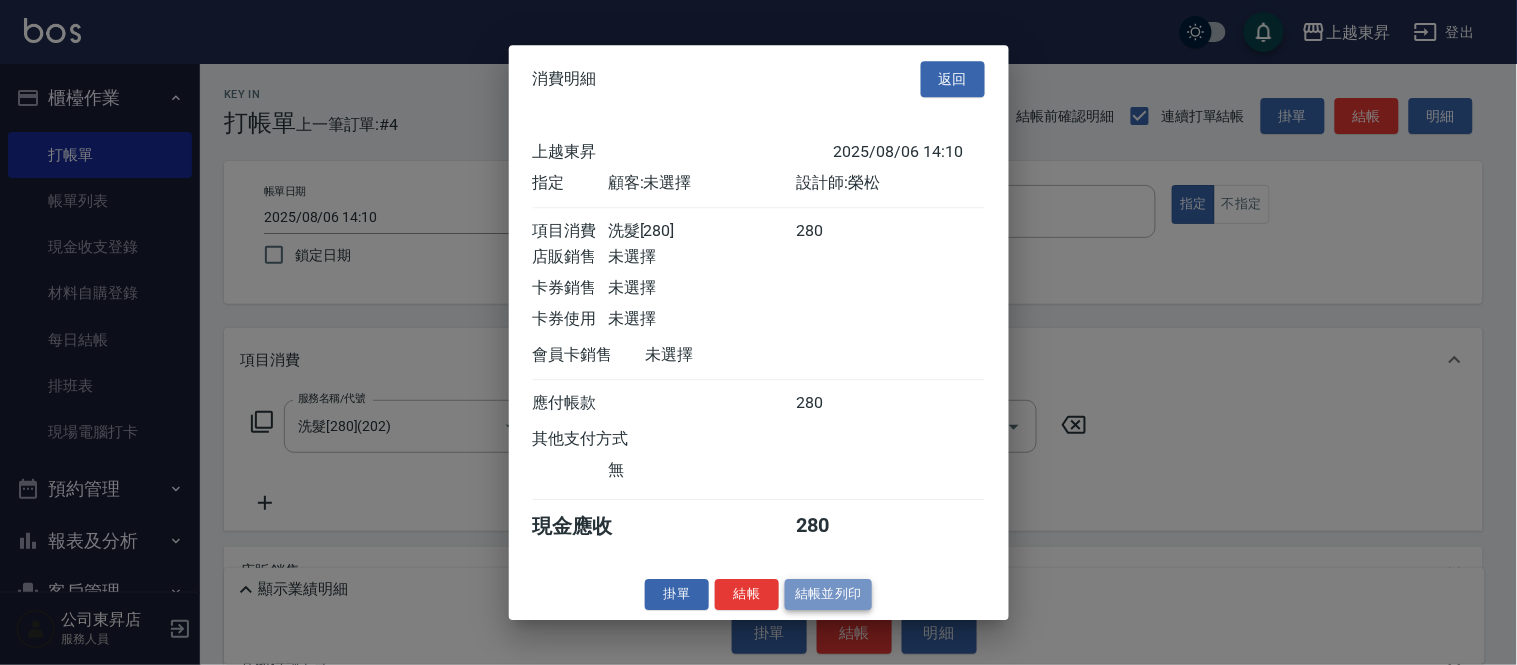 click on "結帳並列印" at bounding box center (828, 594) 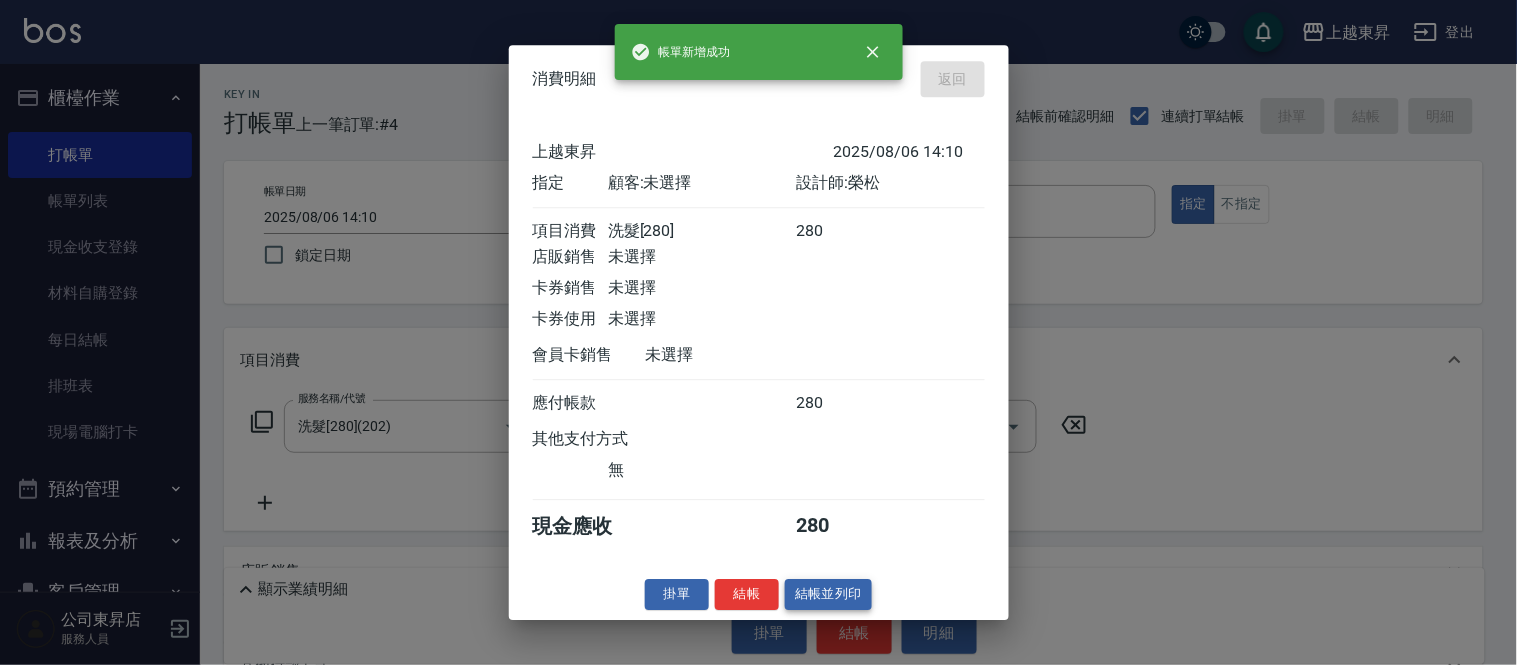 type 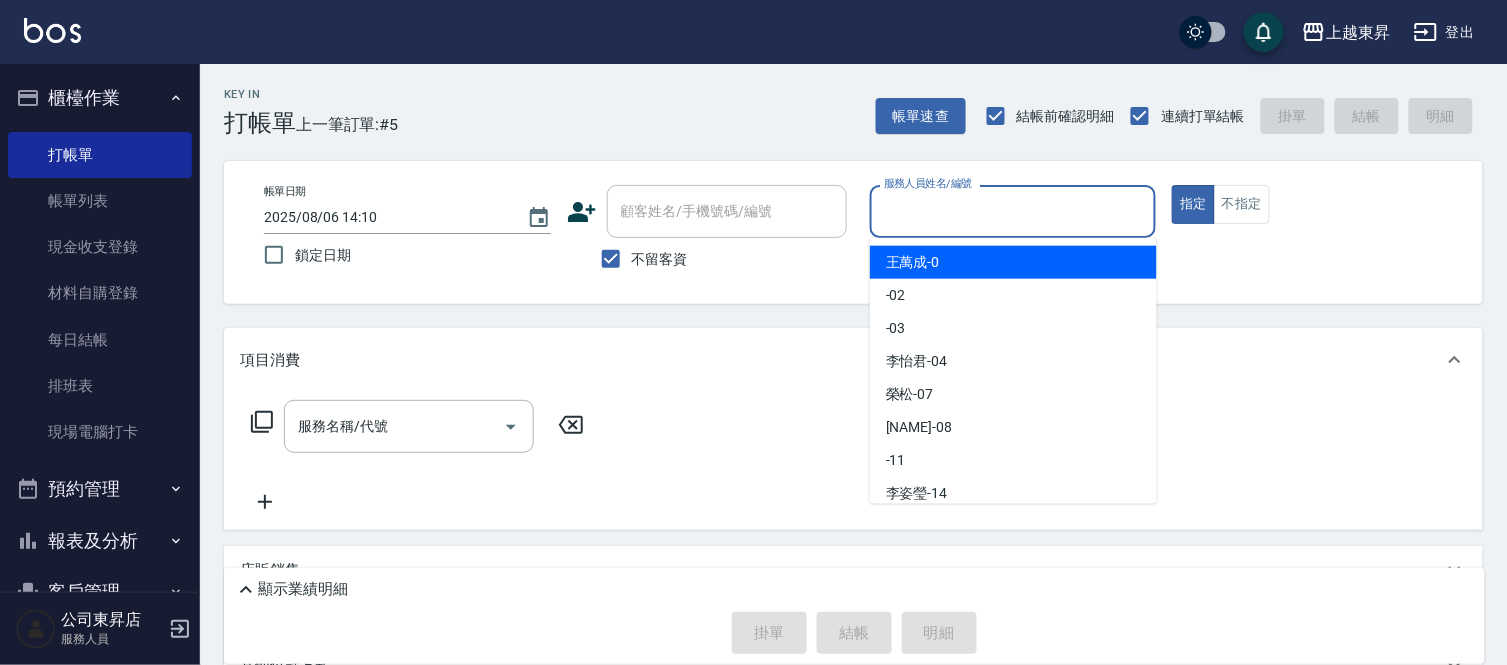 click on "服務人員姓名/編號" at bounding box center (1013, 211) 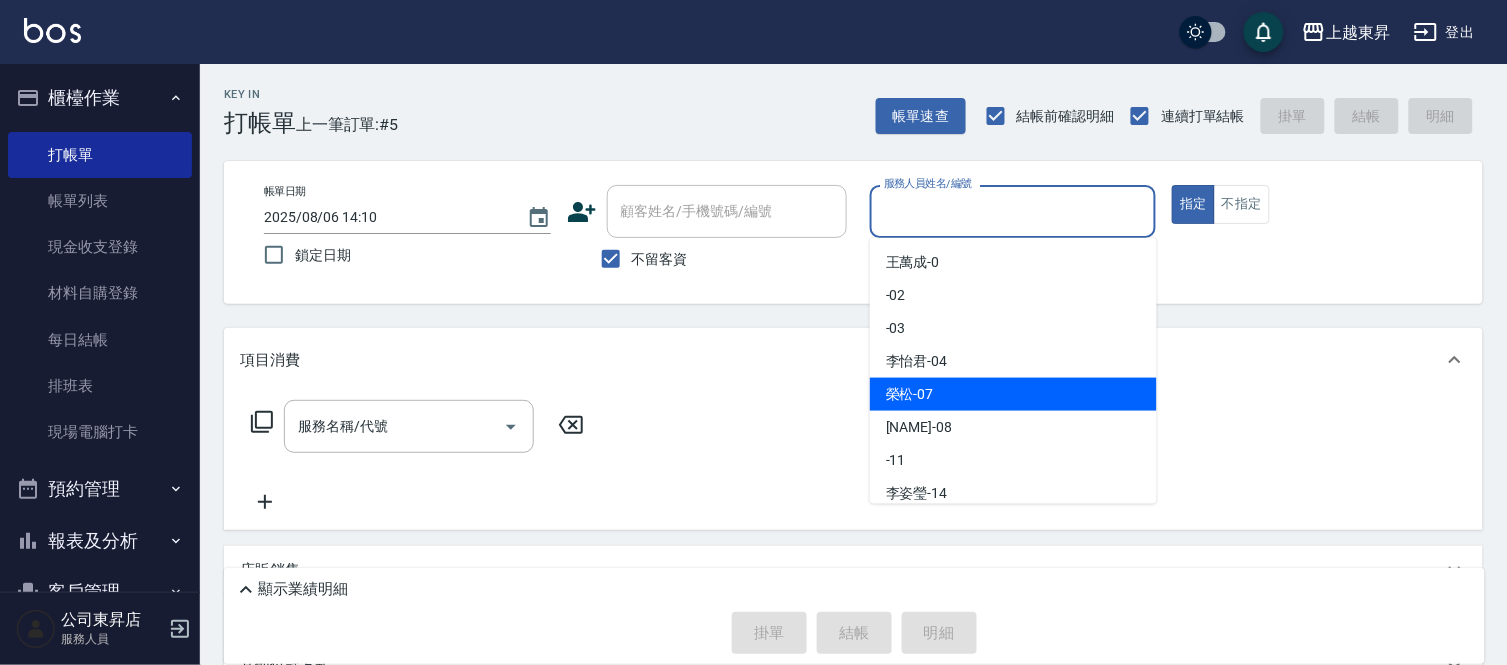 click on "榮松 -07" at bounding box center [910, 394] 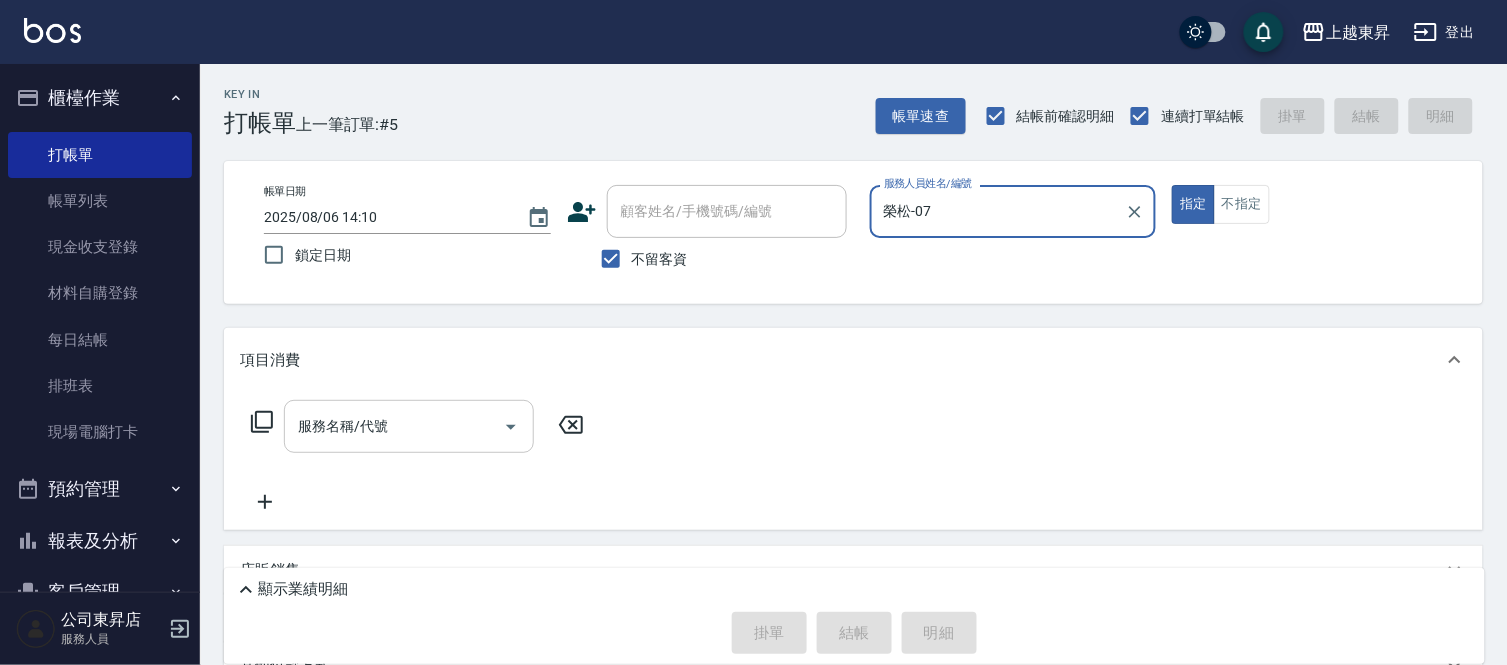 click on "服務名稱/代號" at bounding box center [394, 426] 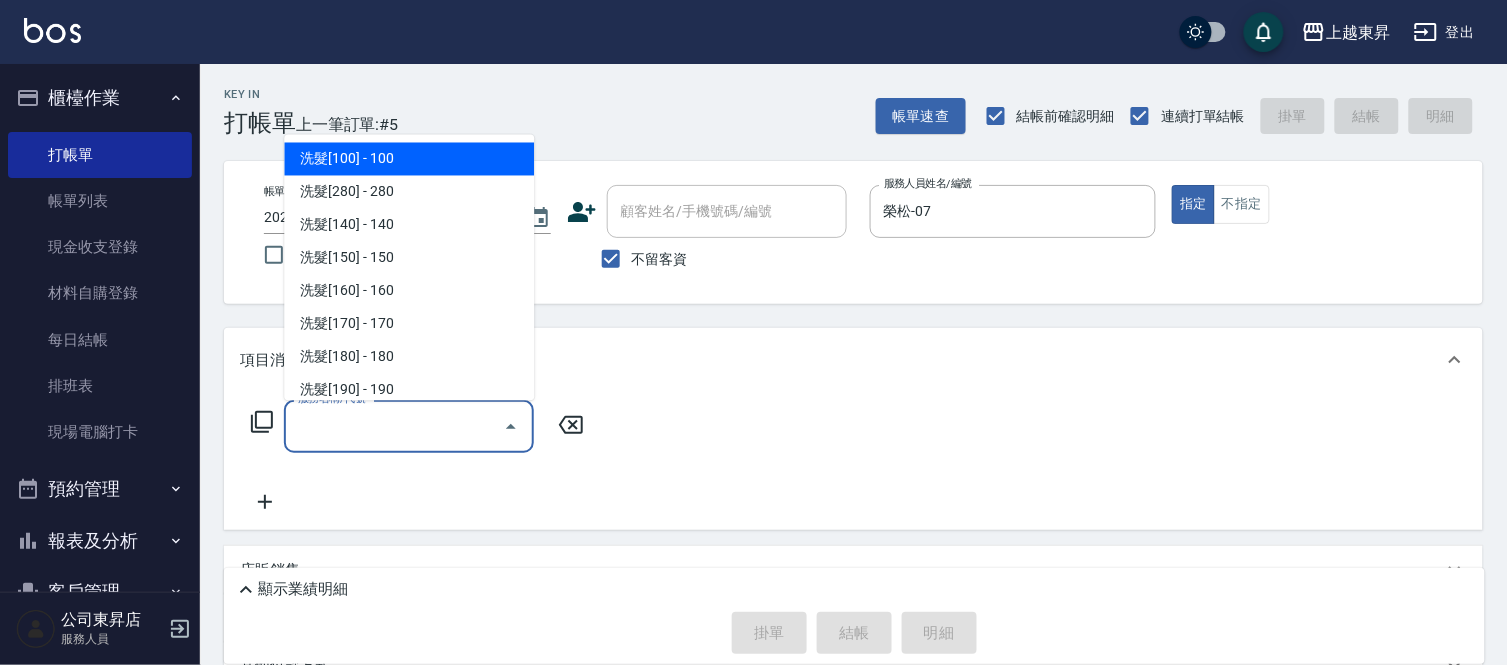 click on "洗髮[100] - 100" at bounding box center (409, 159) 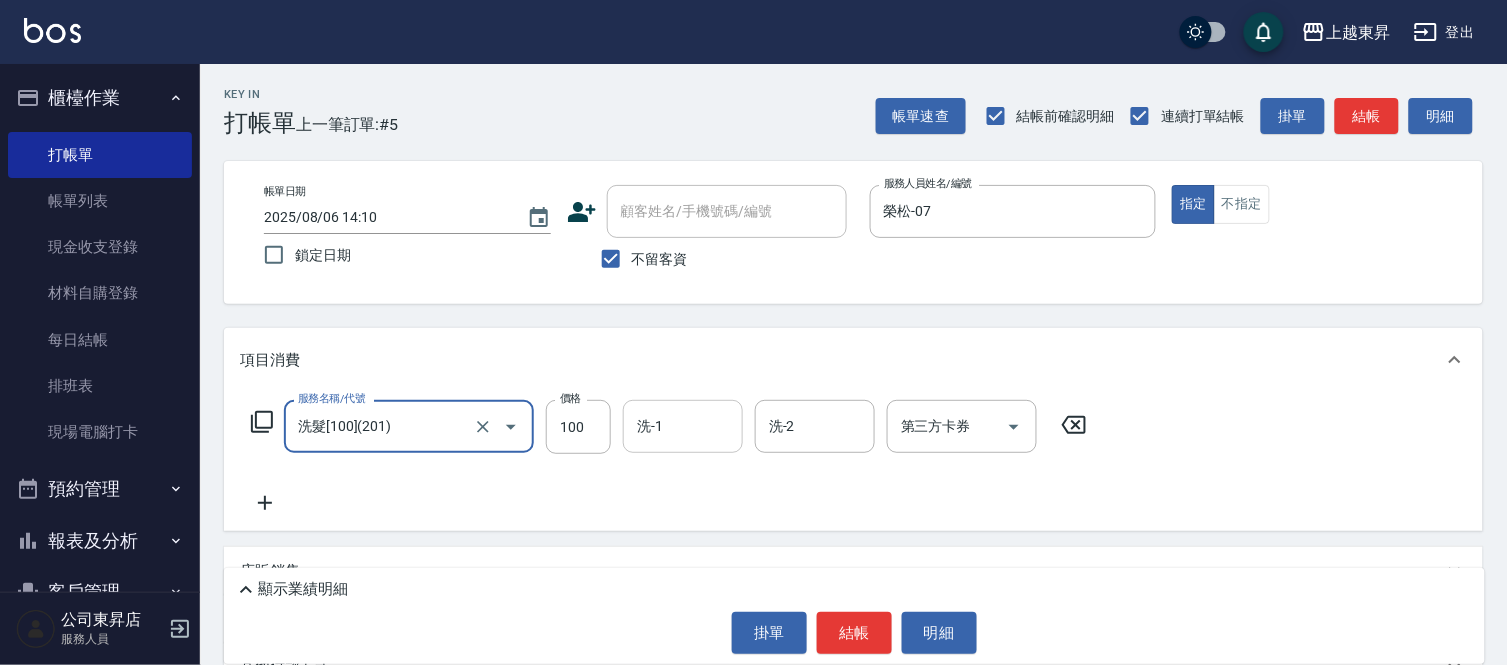 click on "洗-1" at bounding box center (683, 426) 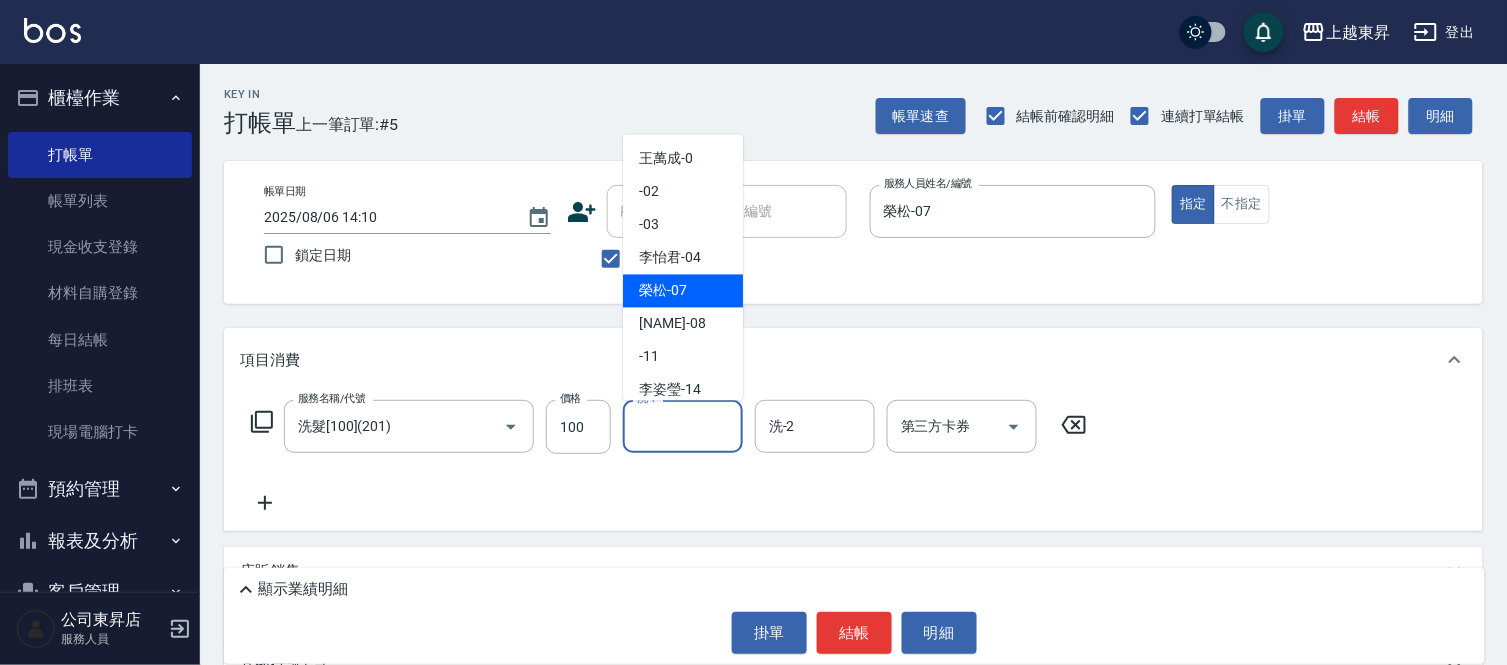 click on "榮松 -07" at bounding box center [663, 291] 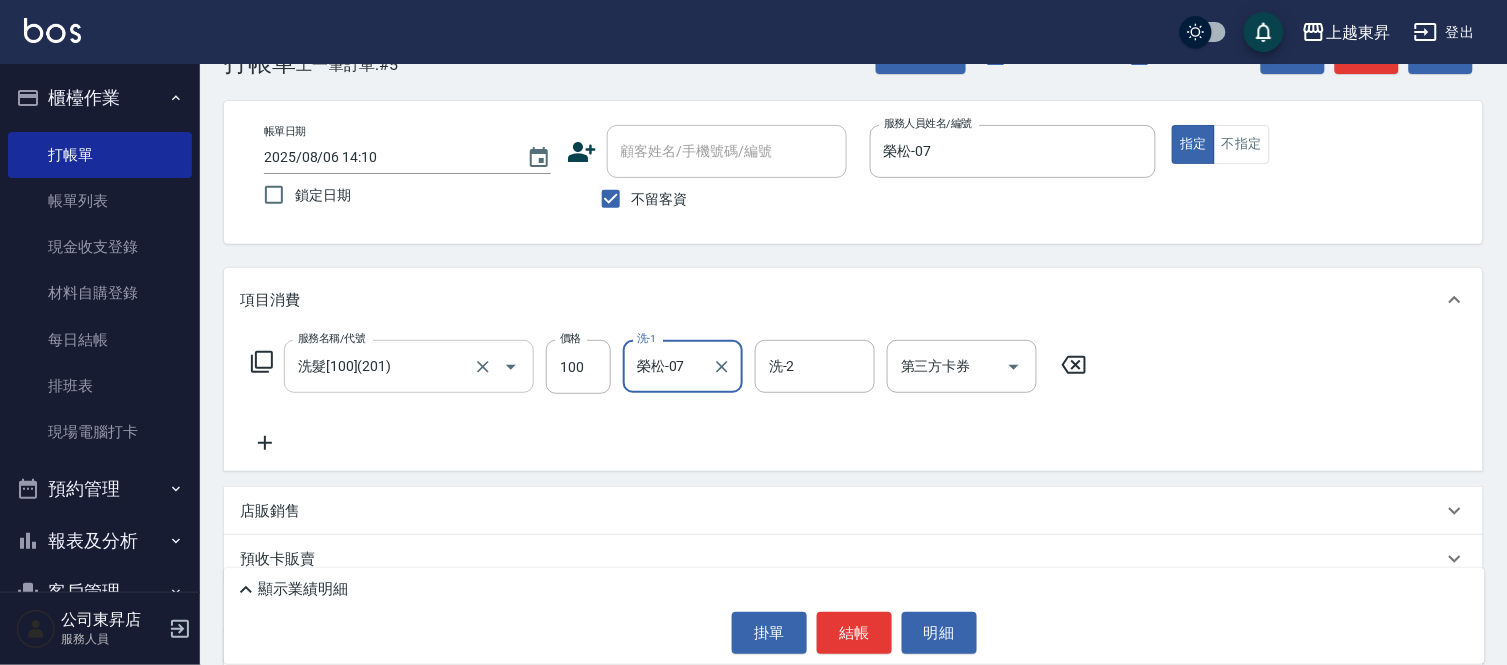 scroll, scrollTop: 111, scrollLeft: 0, axis: vertical 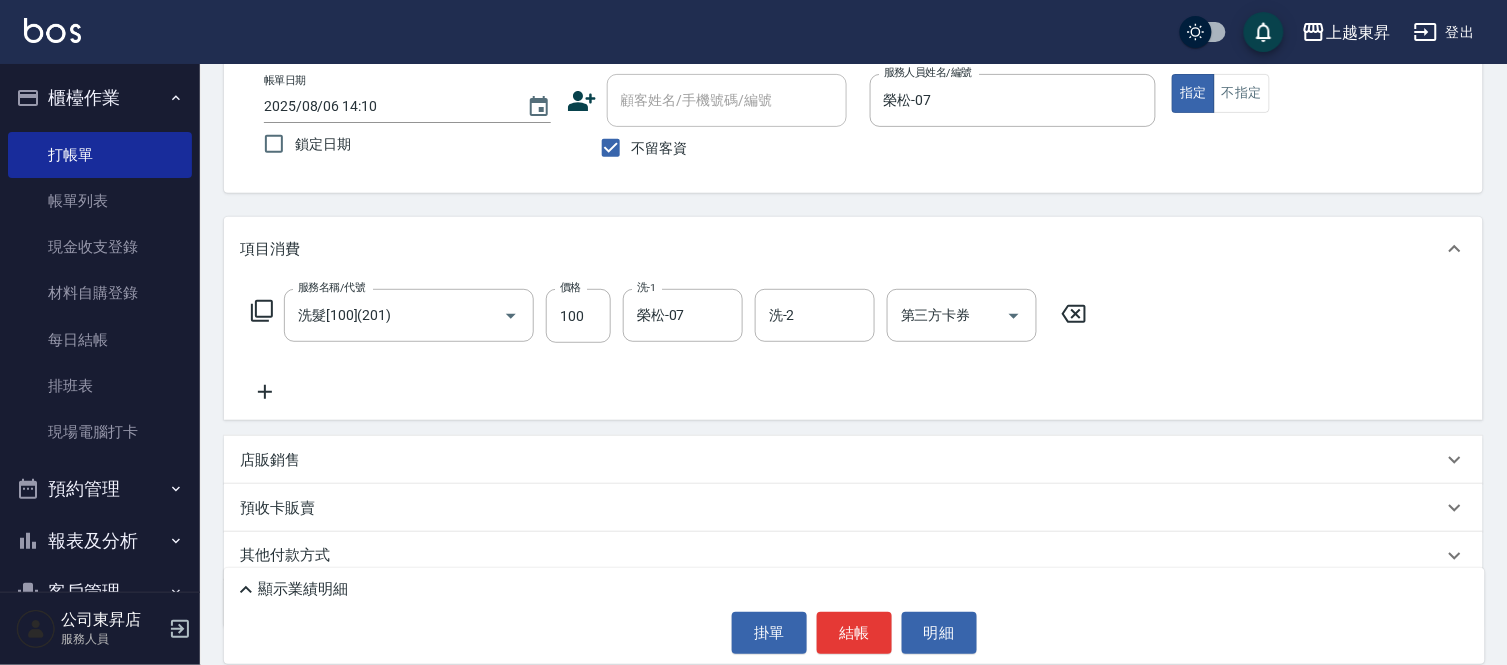 click 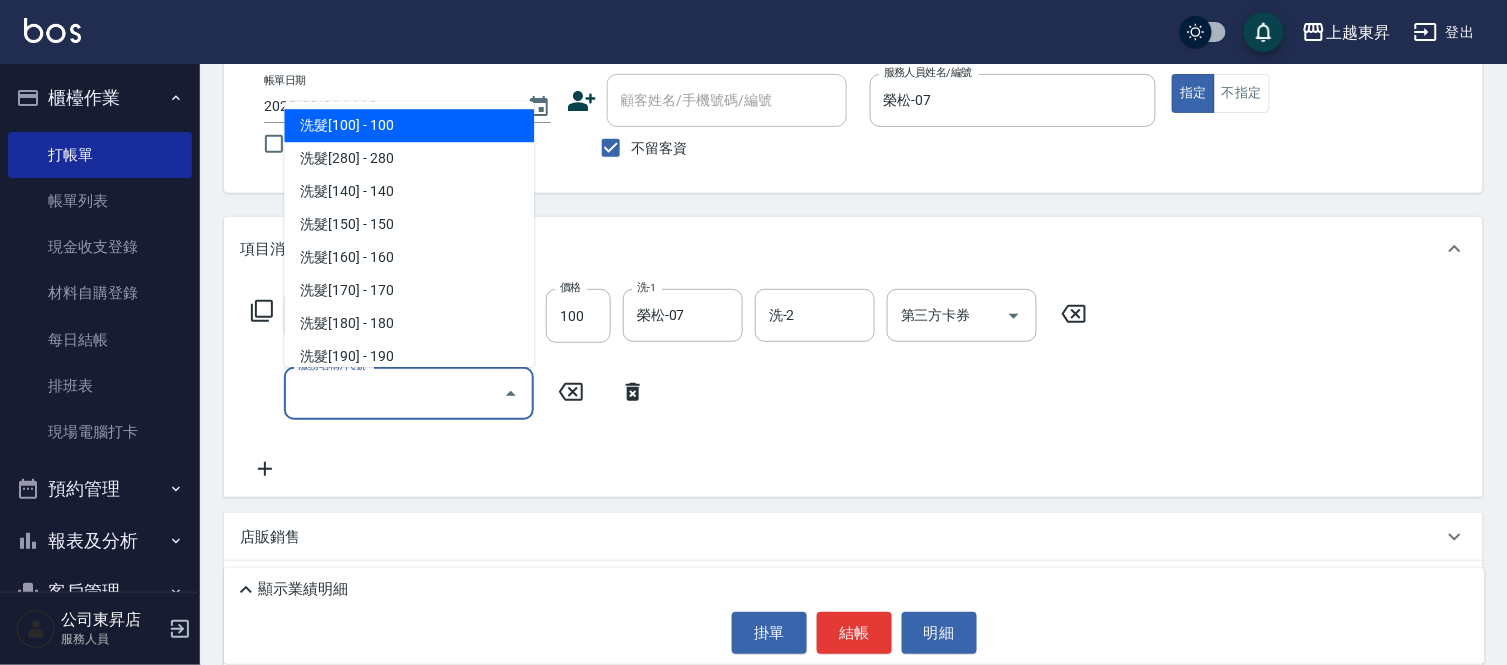 drag, startPoint x: 264, startPoint y: 391, endPoint x: 314, endPoint y: 394, distance: 50.08992 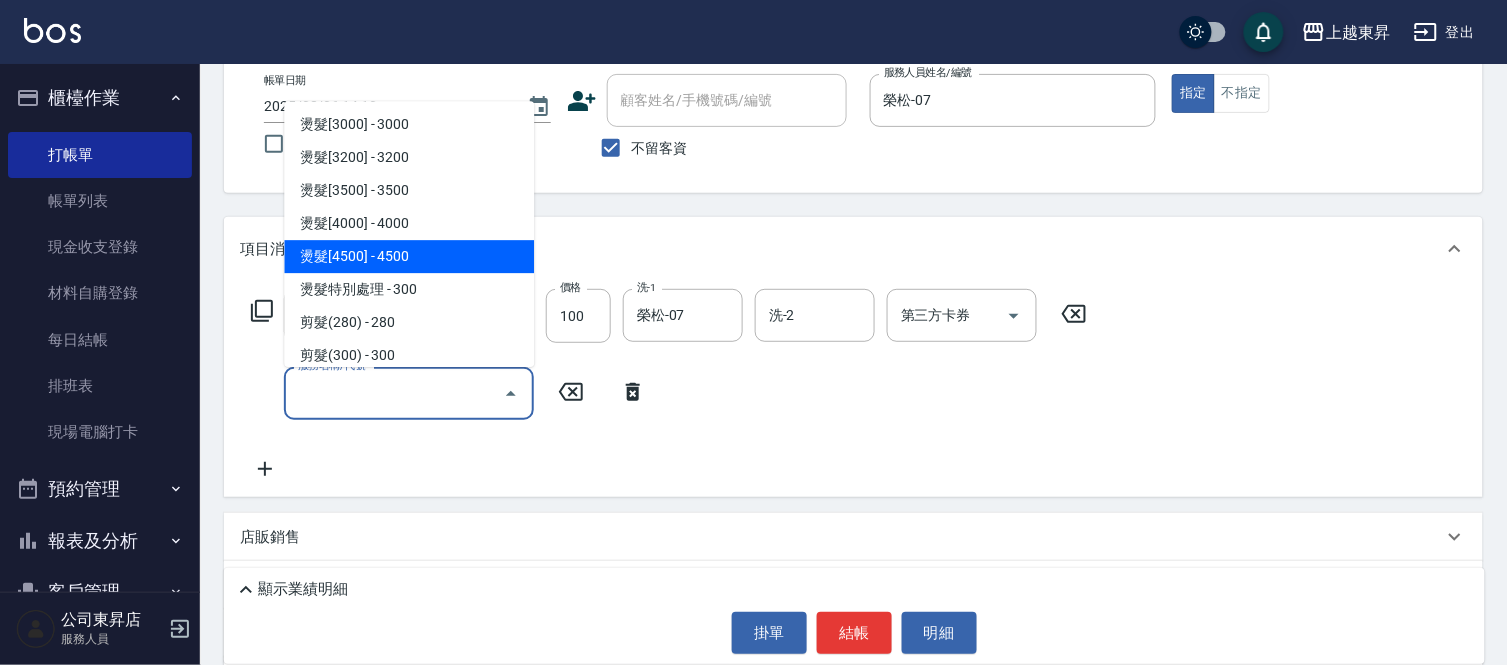 scroll, scrollTop: 1333, scrollLeft: 0, axis: vertical 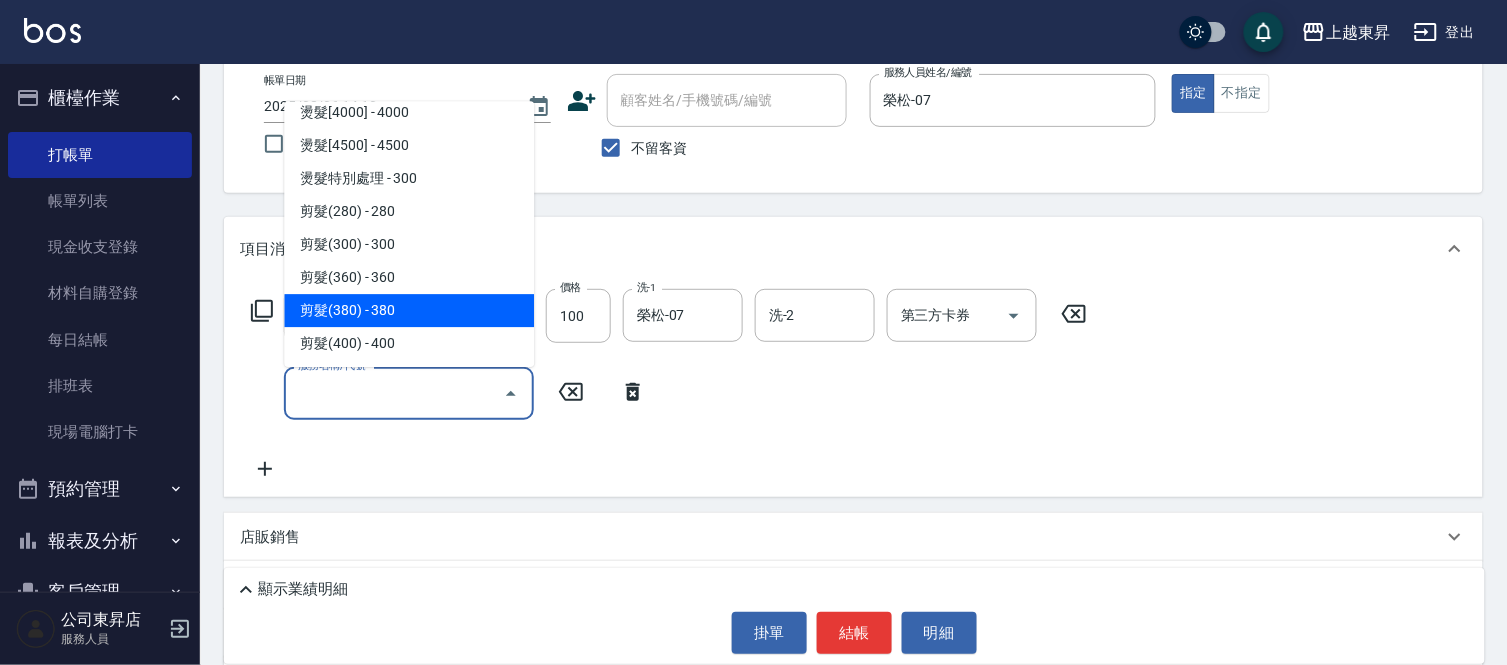 click on "剪髮(380) - 380" at bounding box center [409, 310] 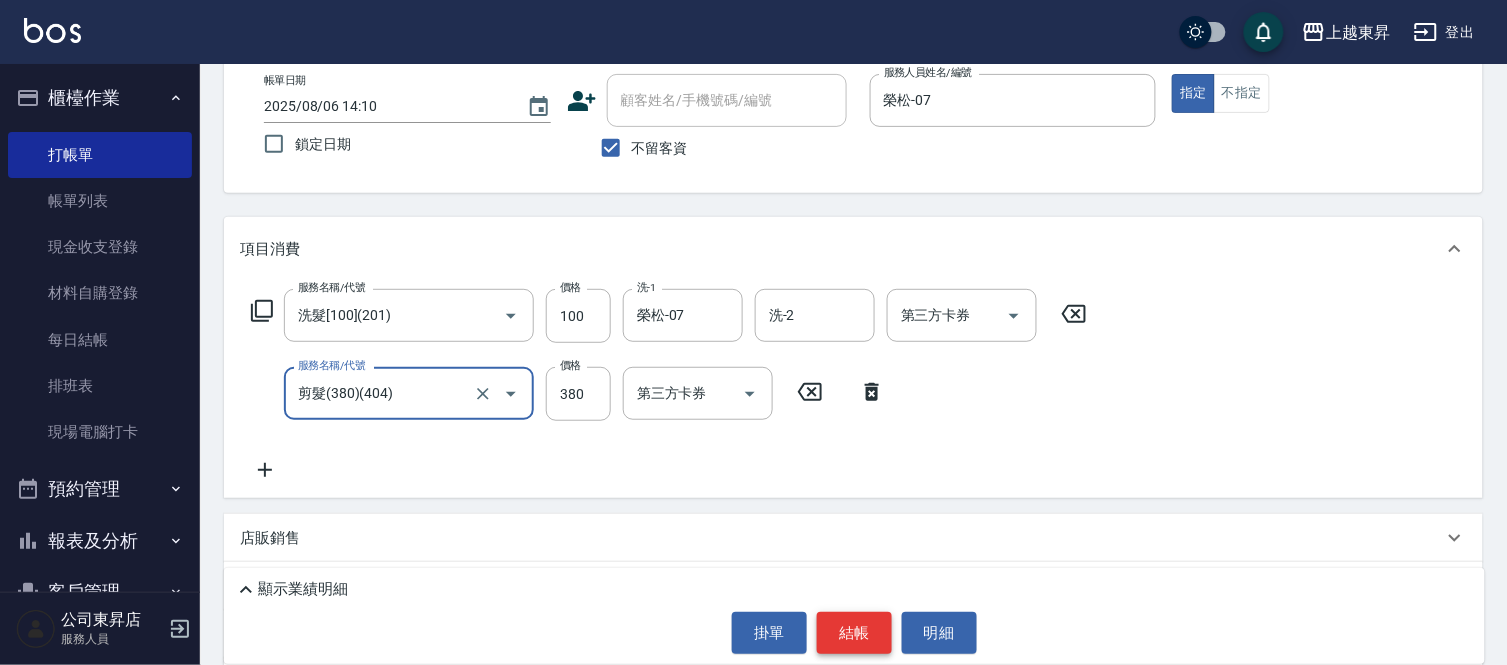 click on "結帳" at bounding box center (854, 633) 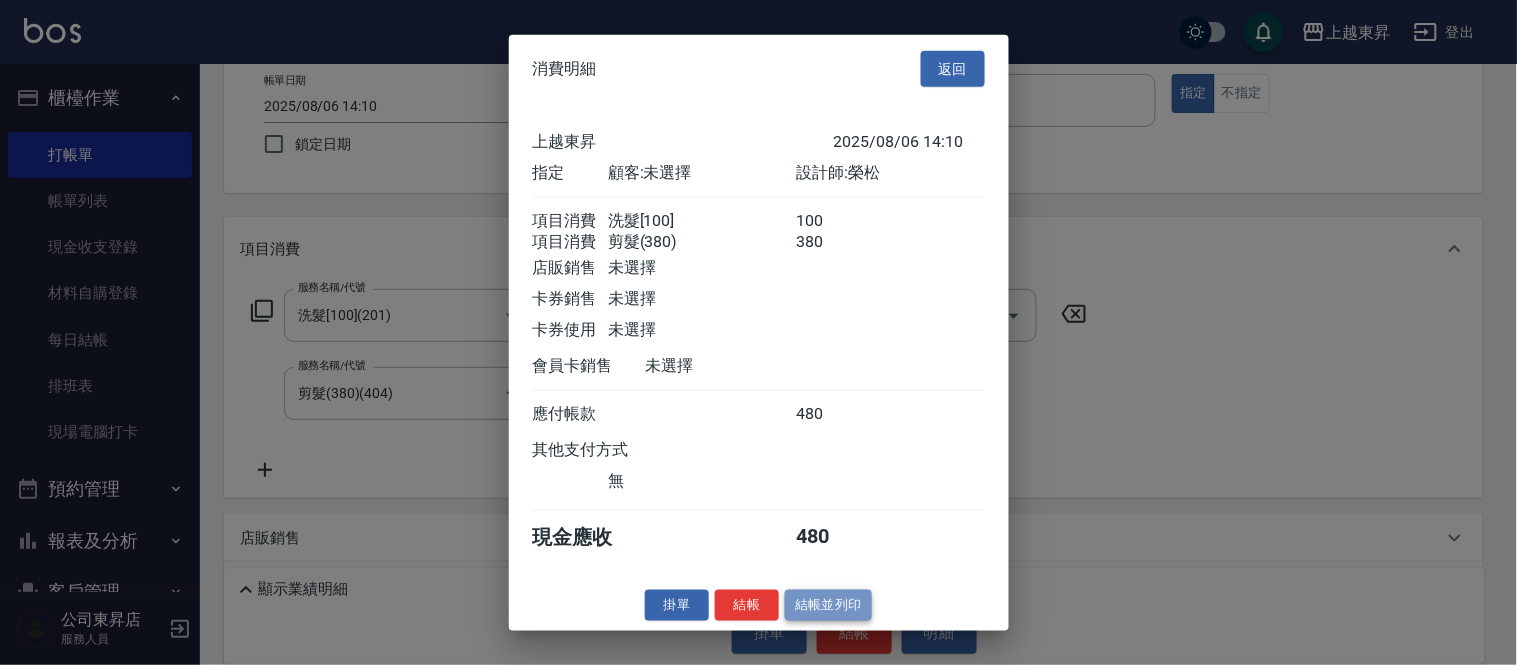 click on "結帳並列印" at bounding box center (828, 605) 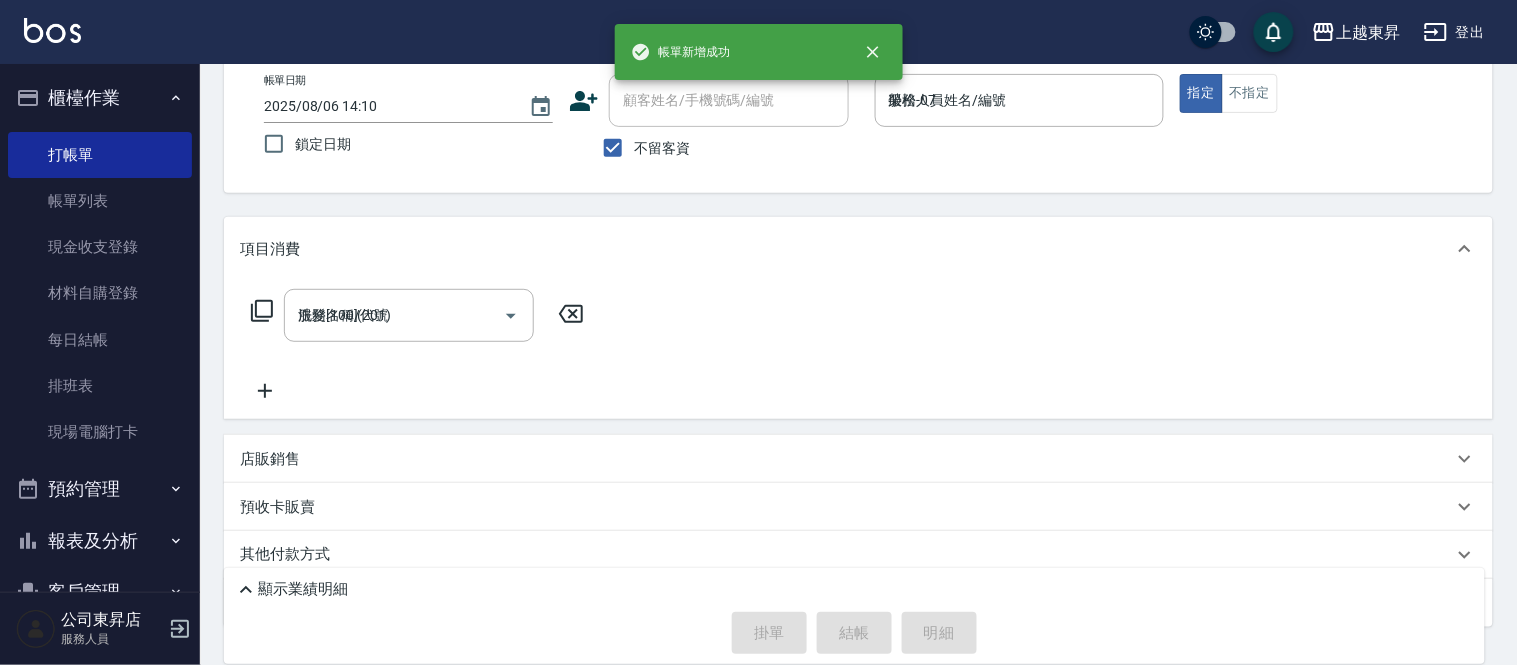 type on "[DATE] [TIME]" 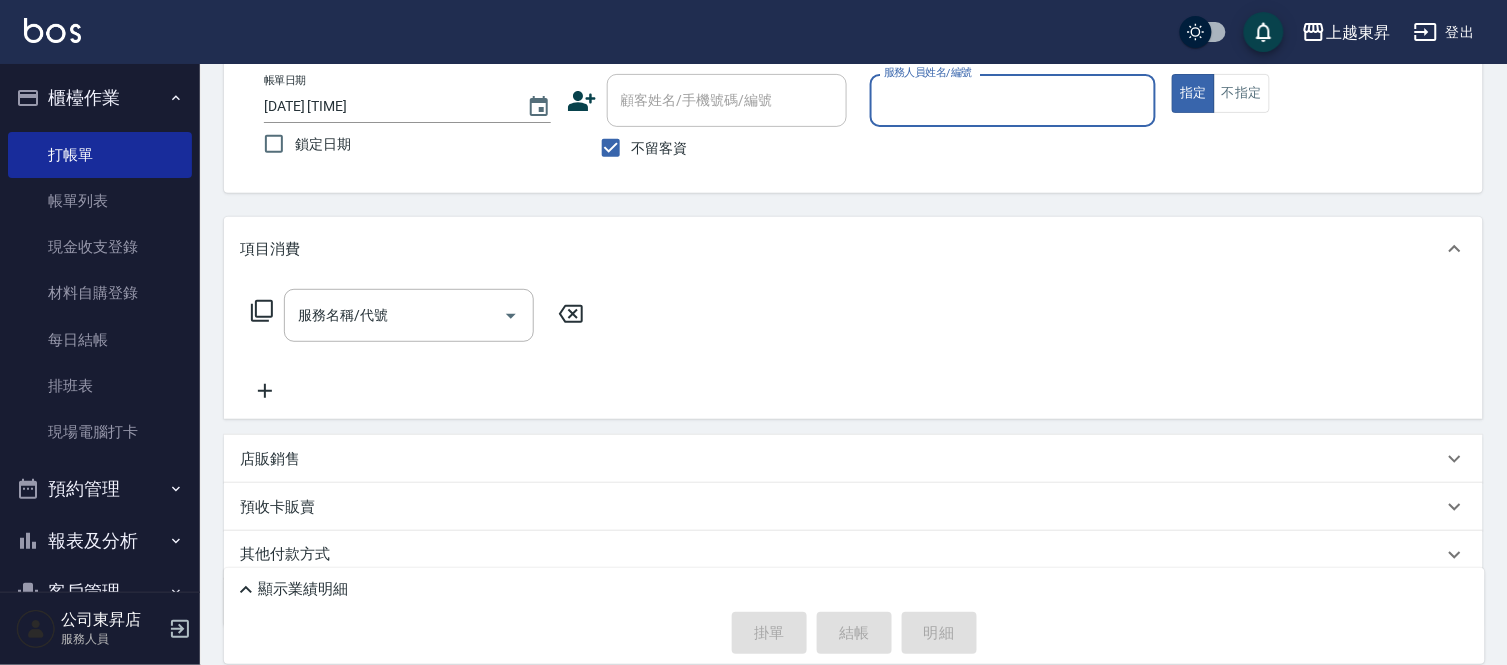 click on "服務人員姓名/編號" at bounding box center [1013, 100] 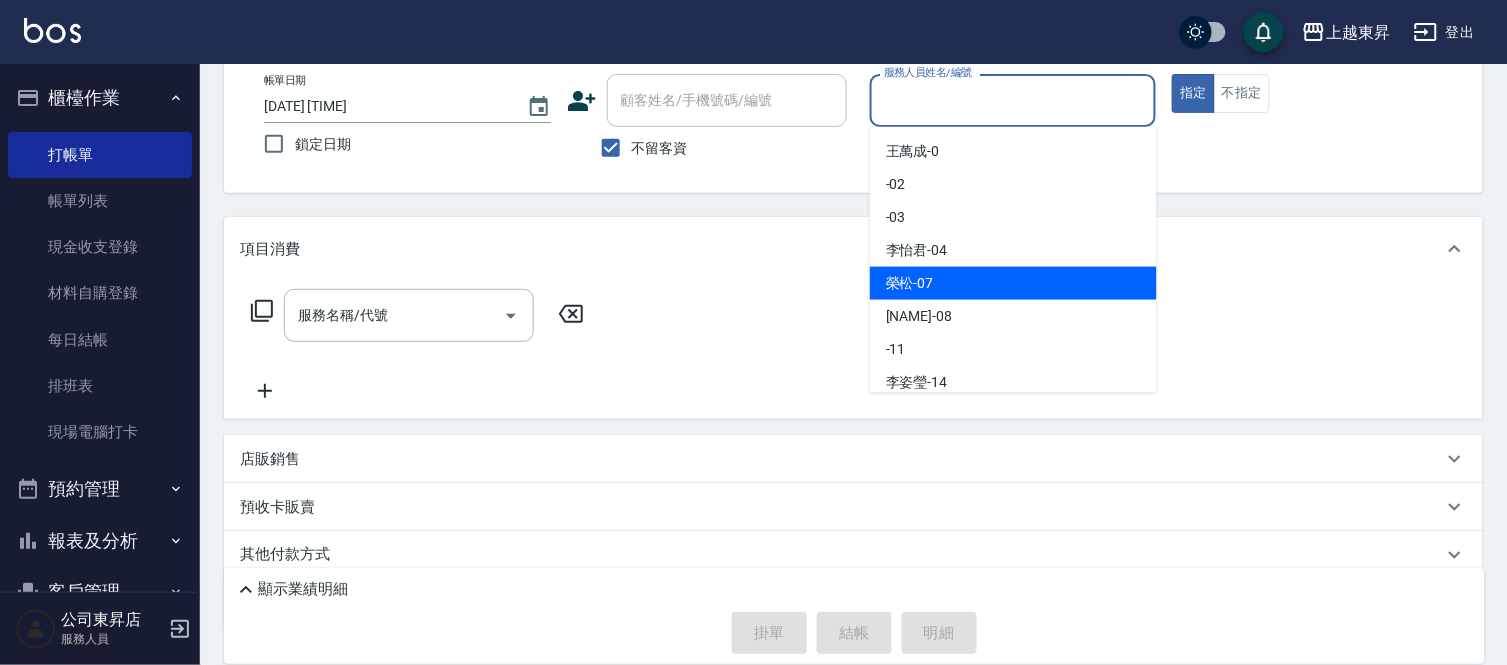 drag, startPoint x: 925, startPoint y: 285, endPoint x: 1076, endPoint y: 193, distance: 176.81912 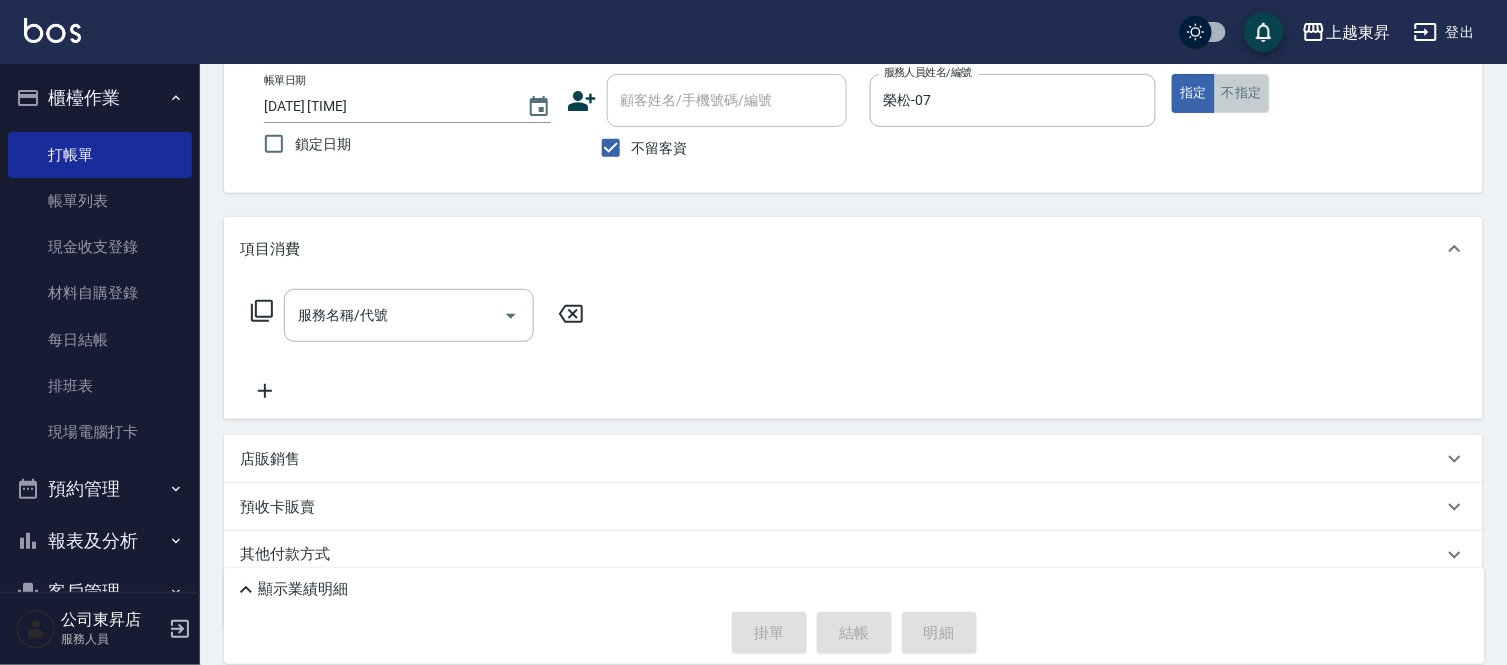 click on "不指定" at bounding box center [1242, 93] 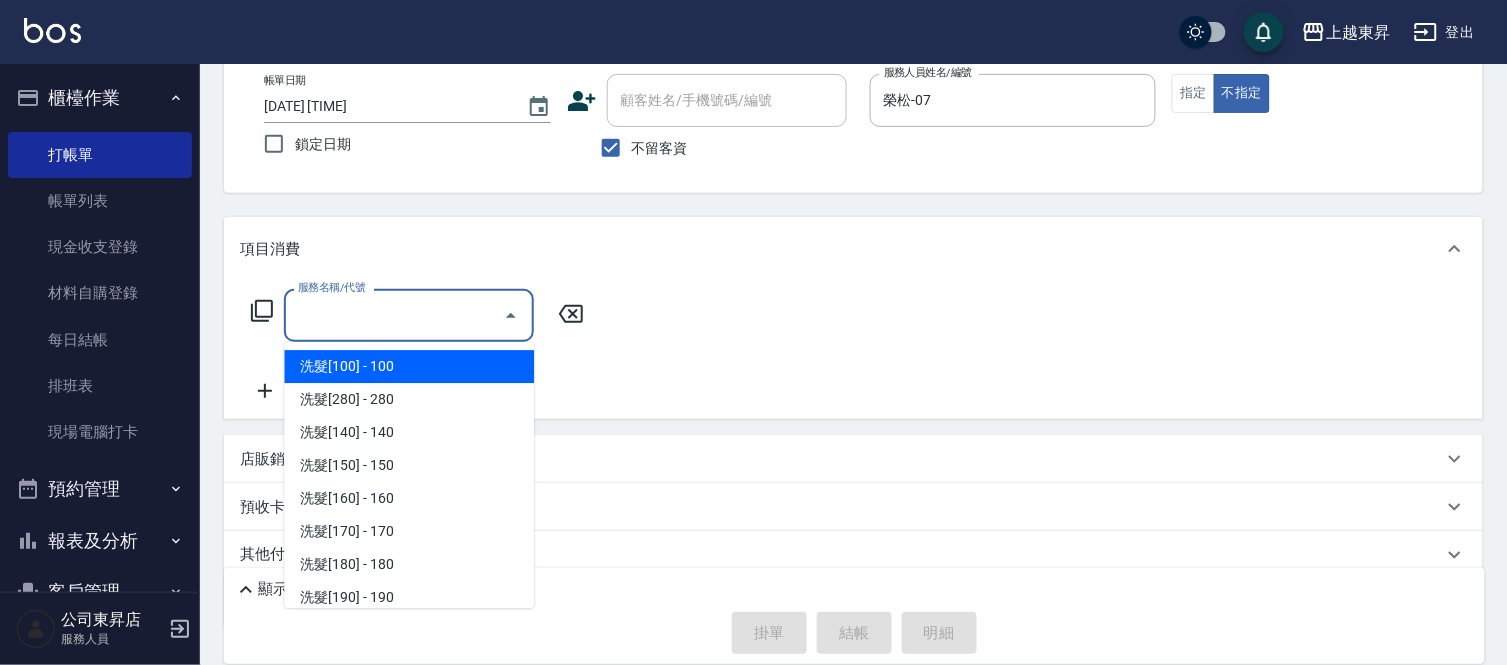 click on "服務名稱/代號" at bounding box center [394, 315] 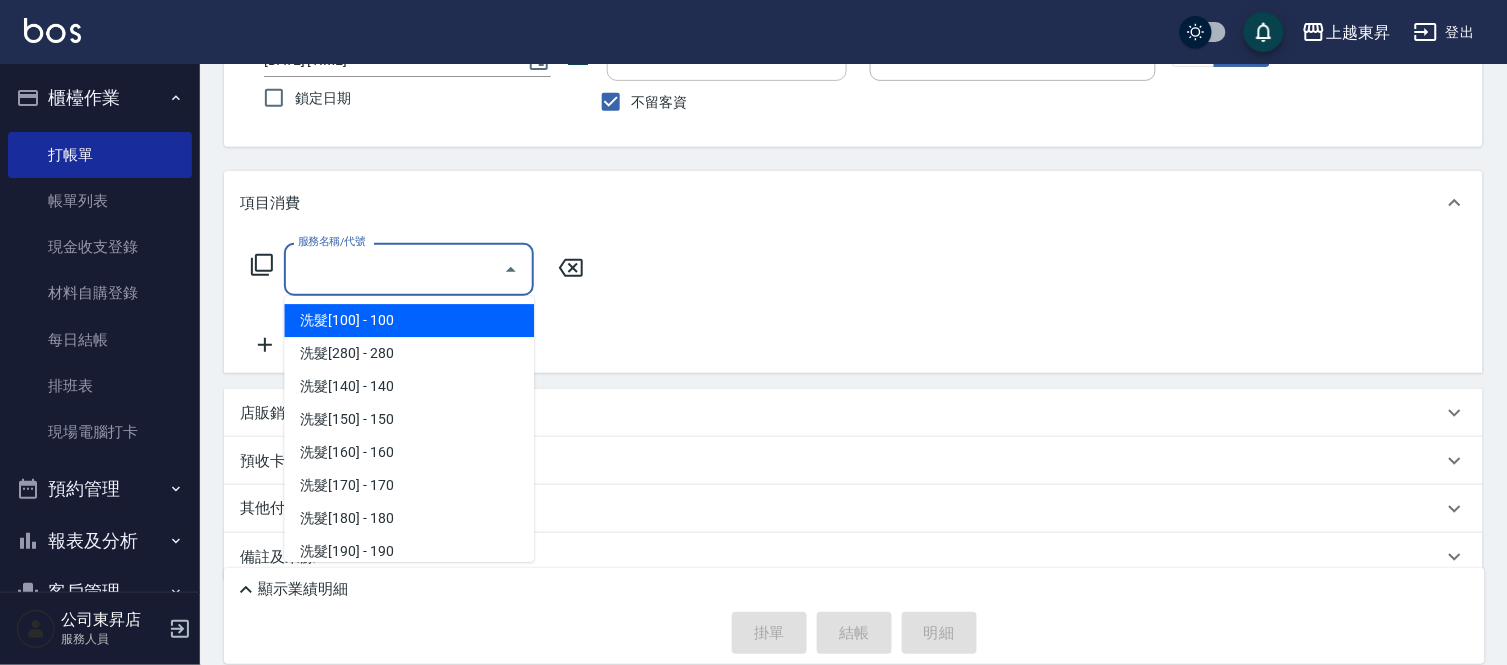 scroll, scrollTop: 182, scrollLeft: 0, axis: vertical 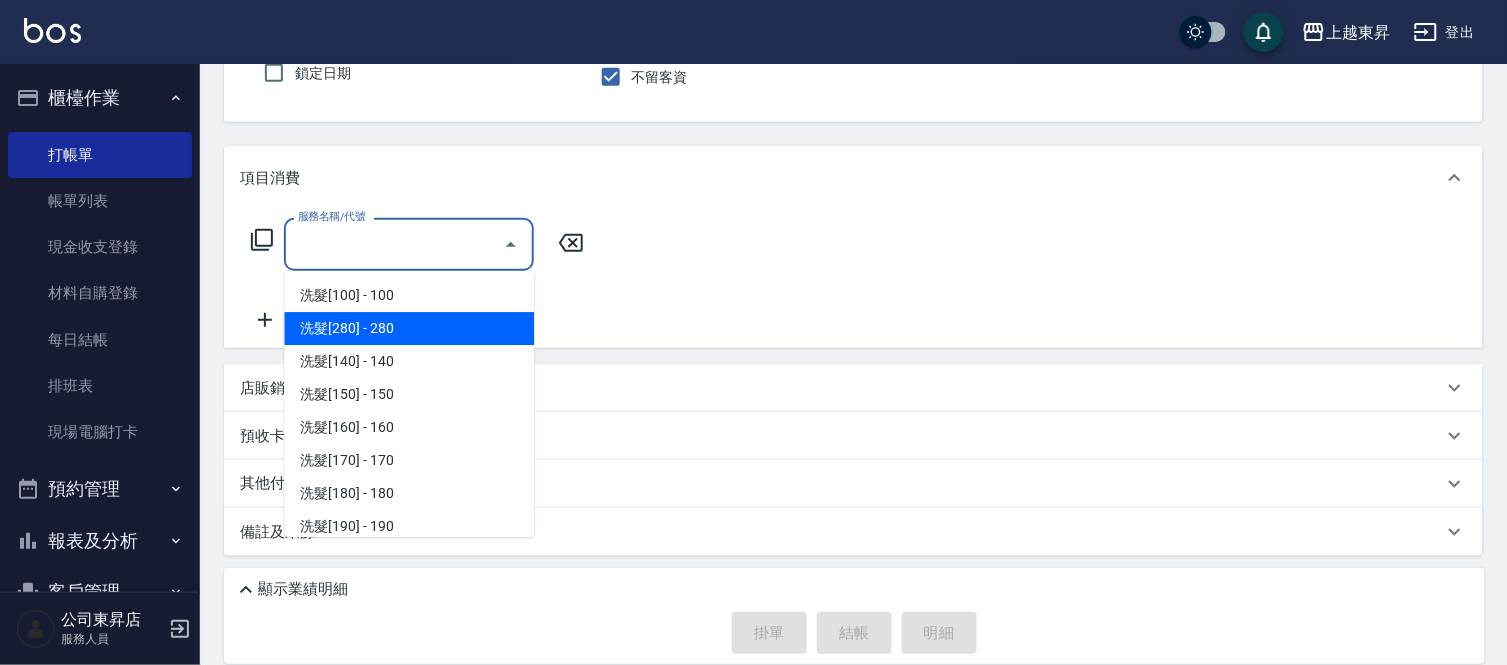 click on "洗髮[280] - 280" at bounding box center (409, 328) 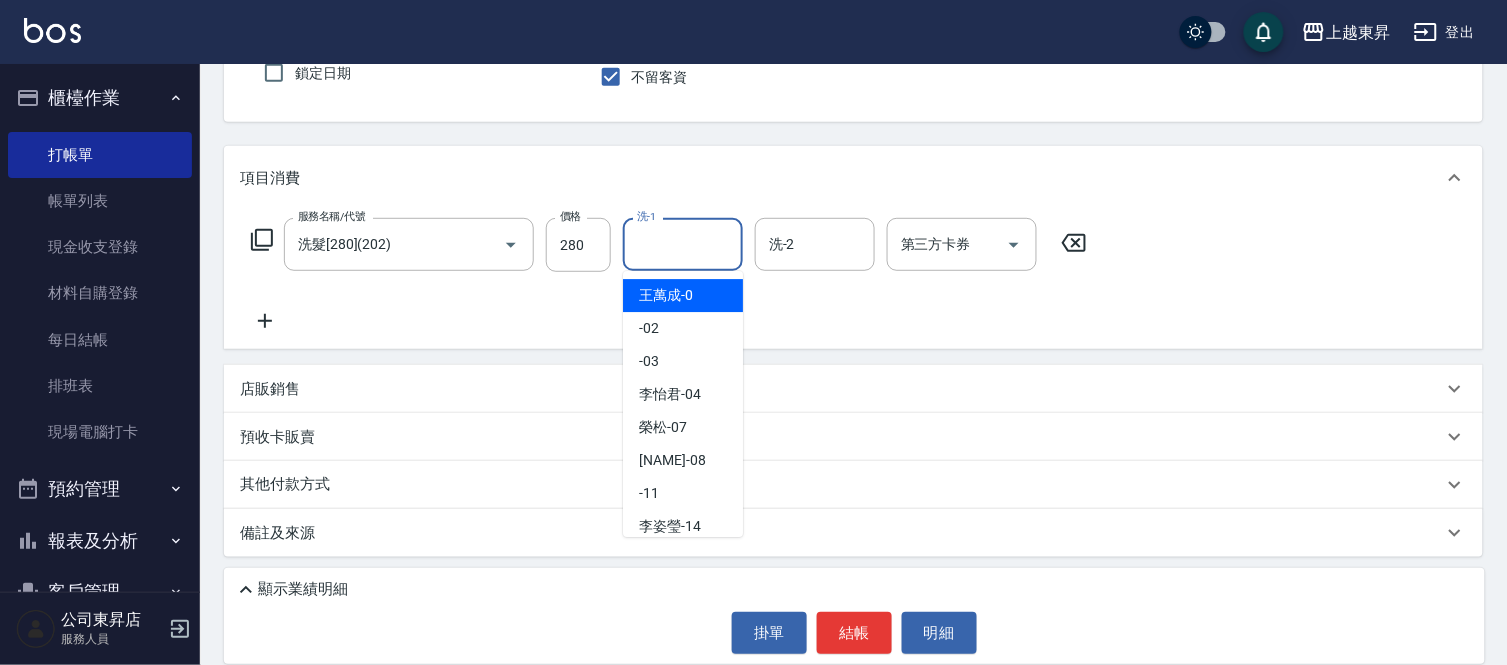 click on "洗-1" at bounding box center [683, 244] 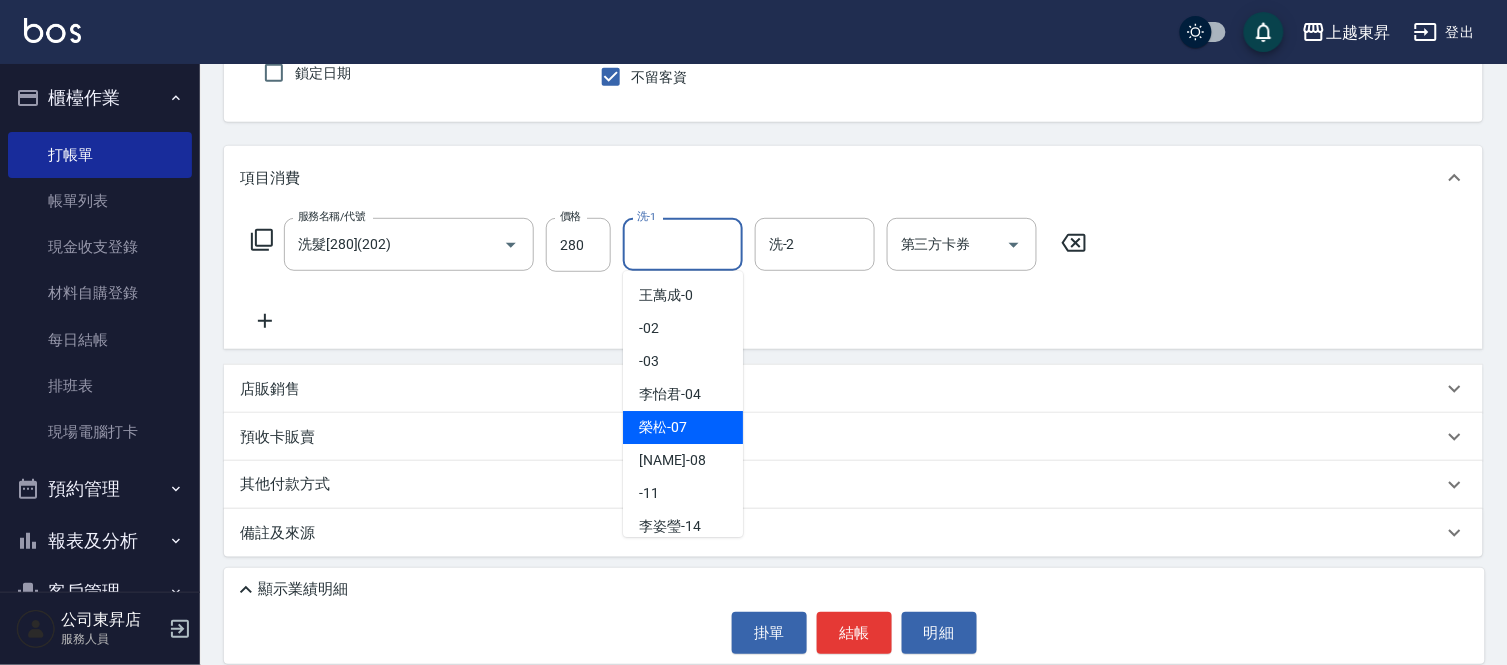 click on "榮松 -07" at bounding box center [663, 427] 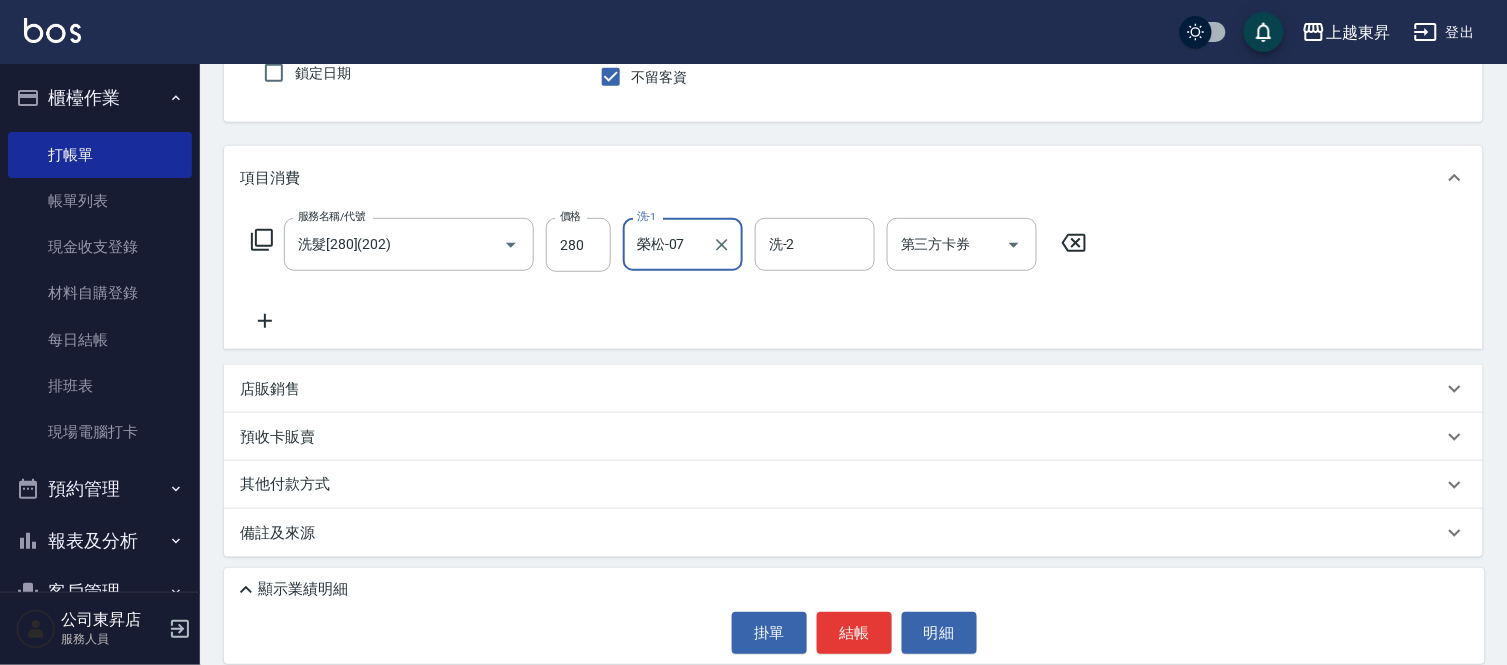 type on "榮松-07" 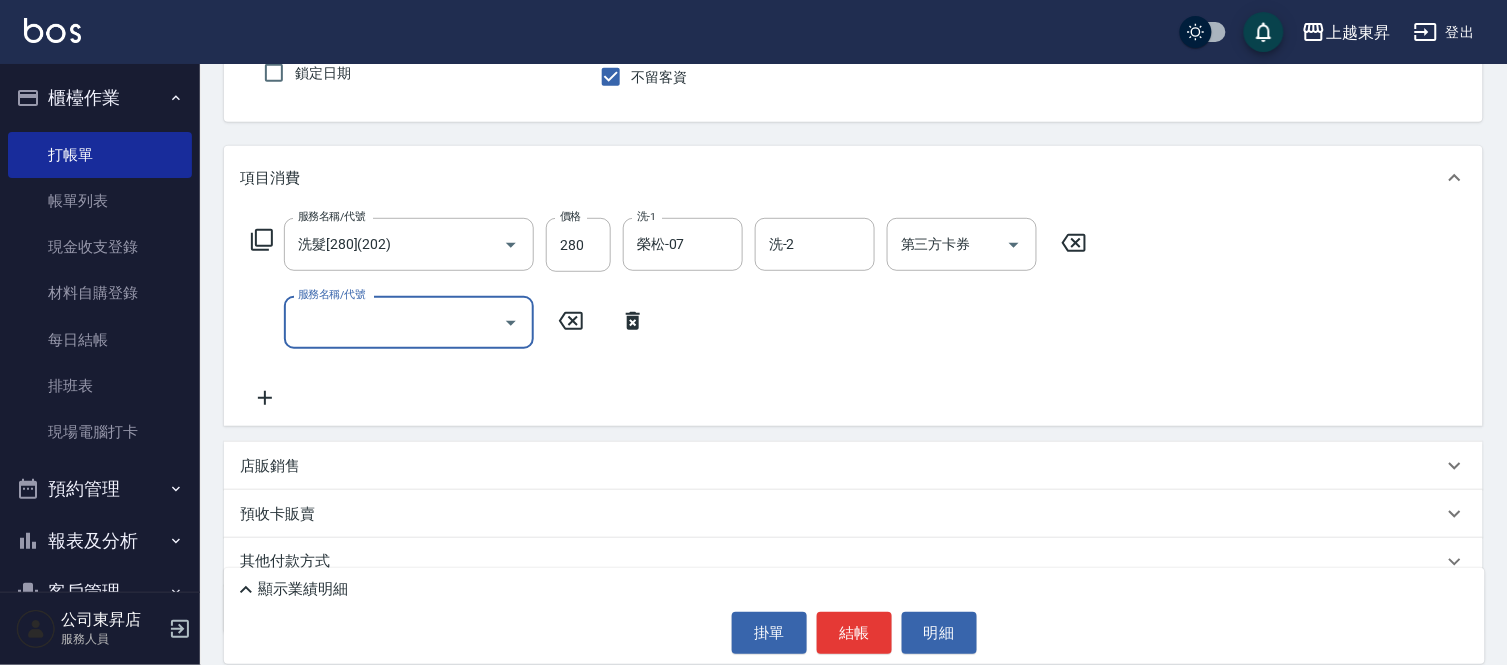 click on "服務名稱/代號" at bounding box center (394, 322) 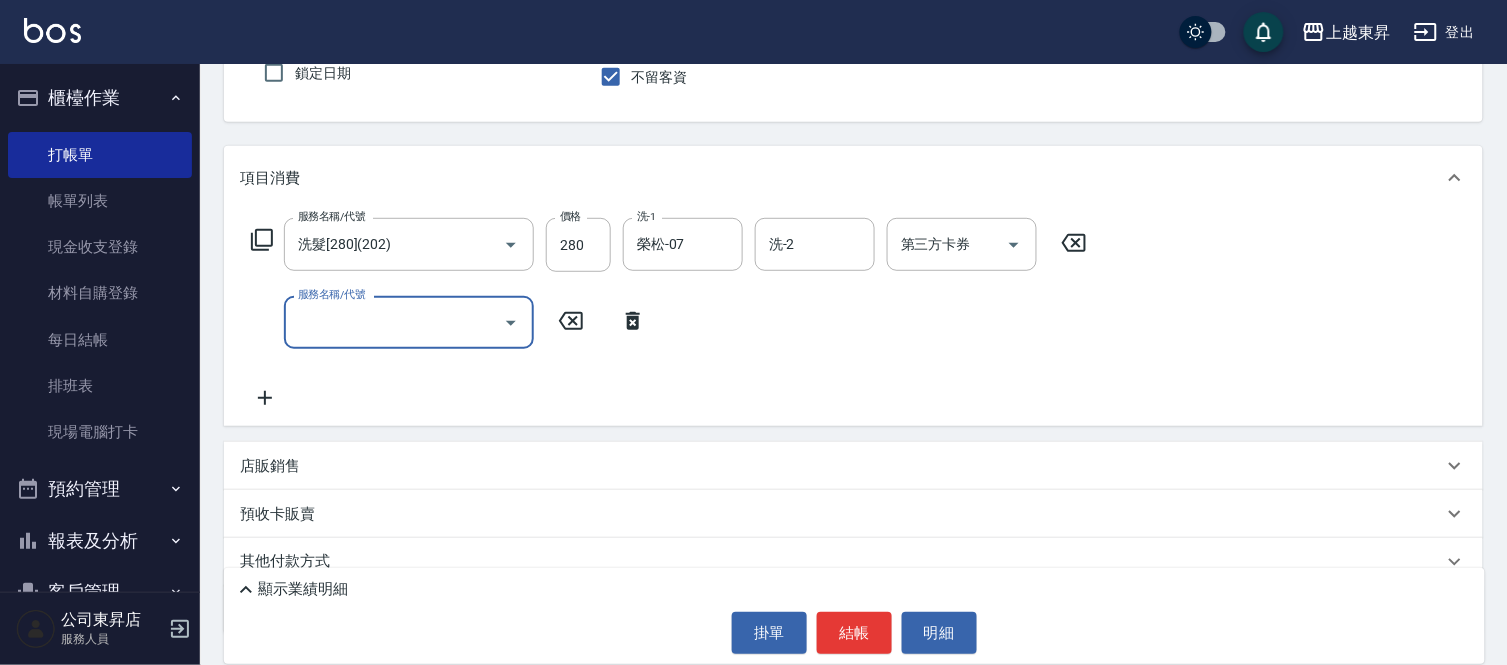 click on "服務名稱/代號" at bounding box center (394, 322) 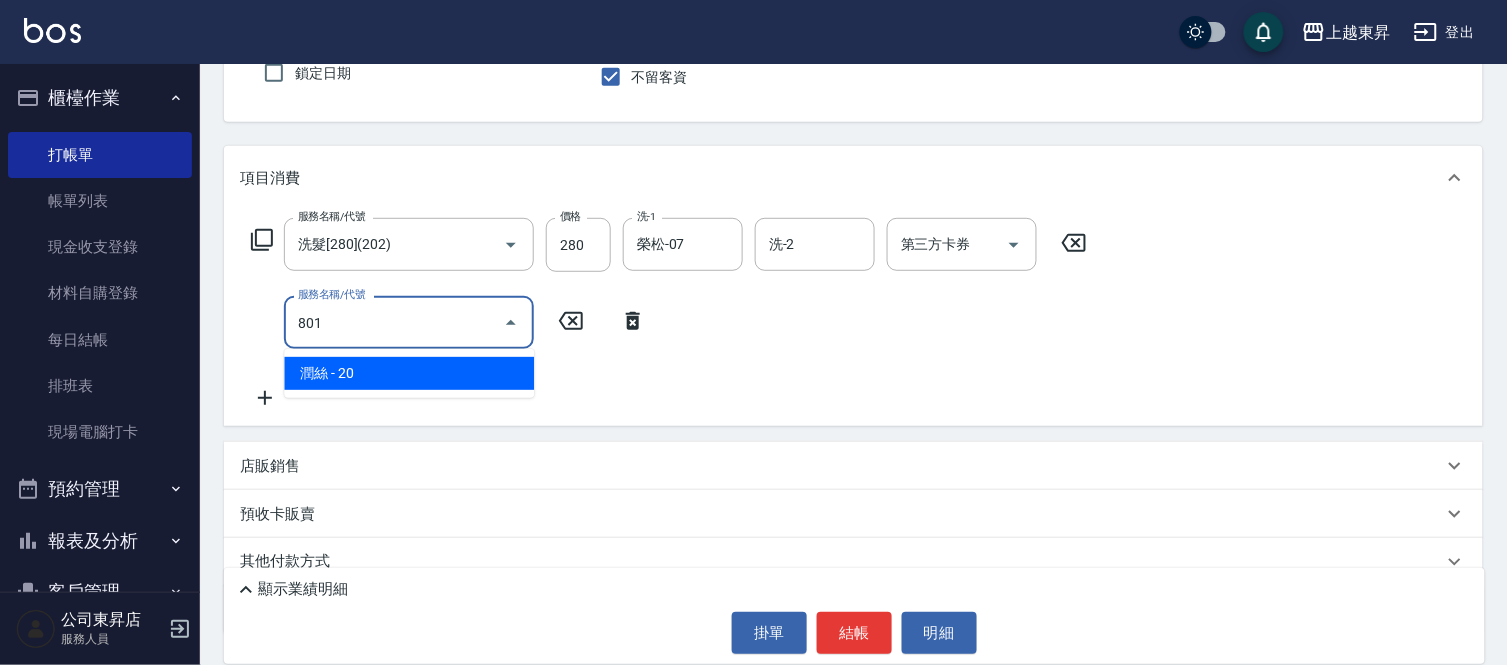click on "潤絲 - 20" at bounding box center [409, 373] 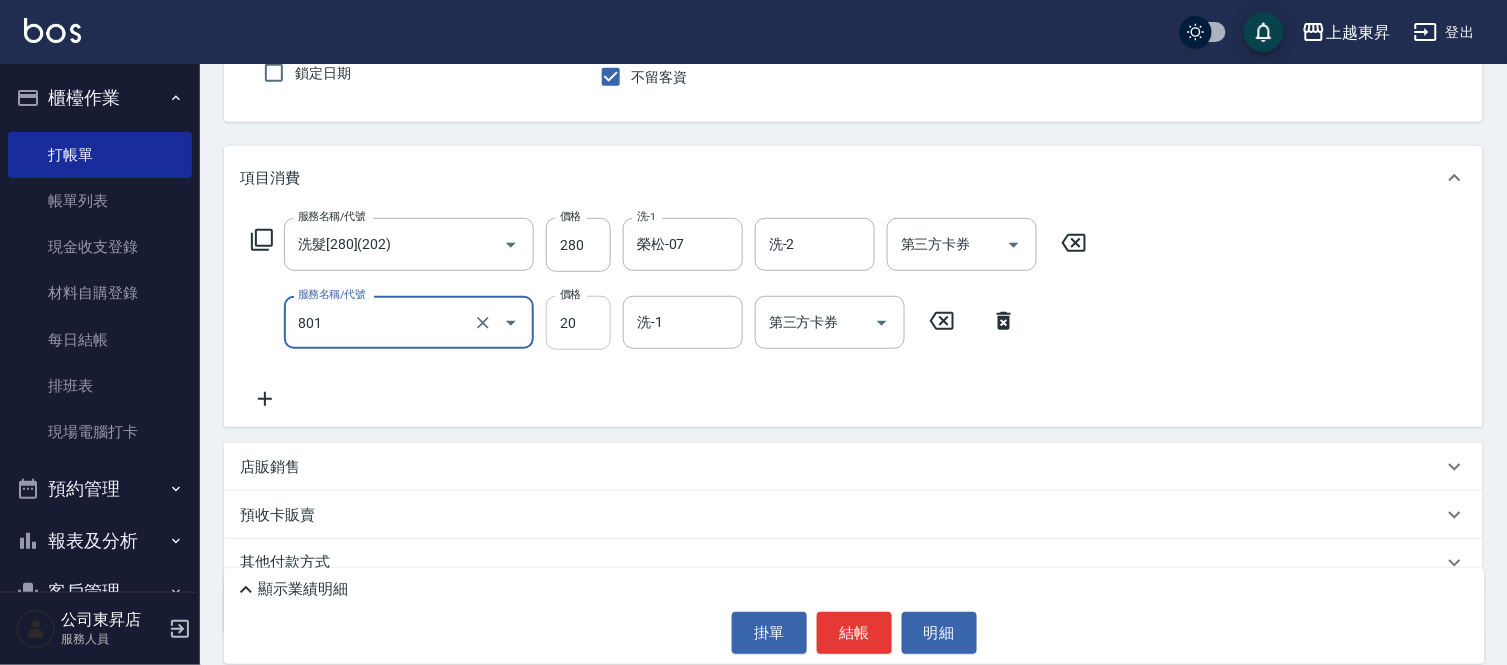 type on "潤絲(801)" 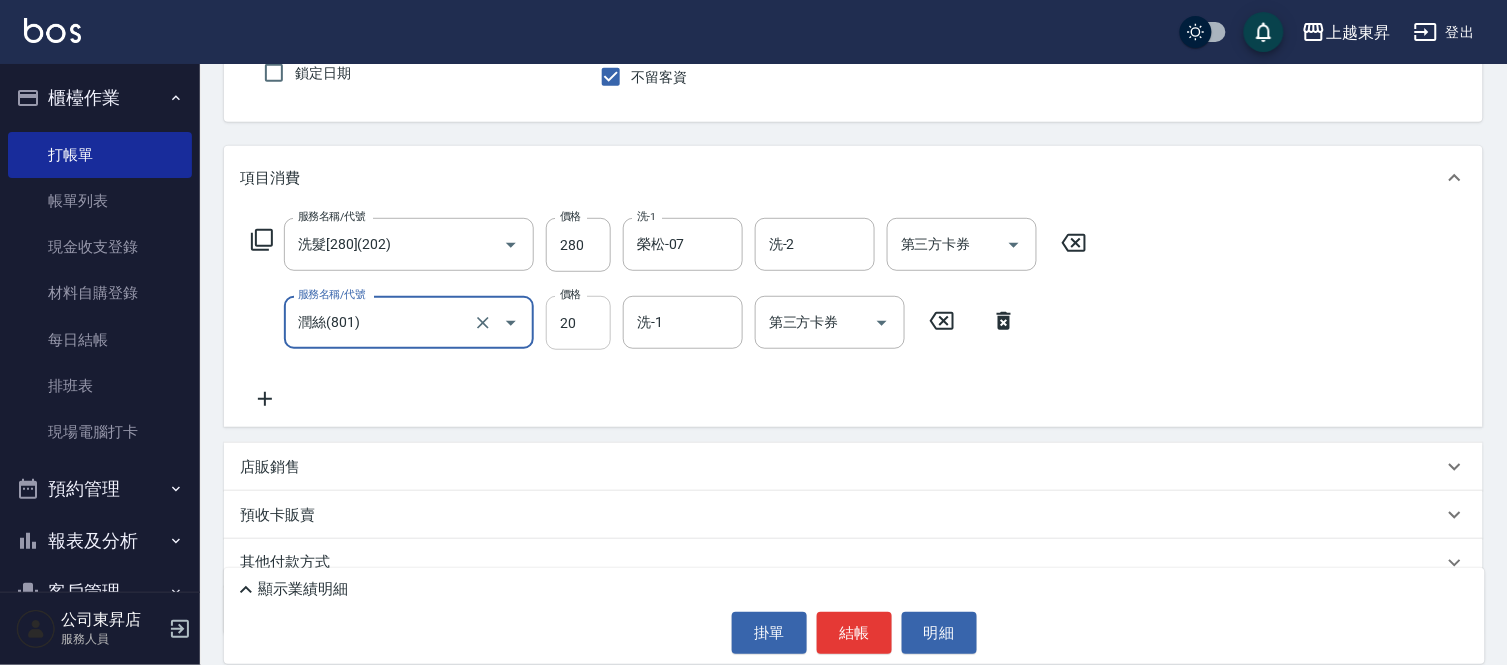 click on "20" at bounding box center [578, 323] 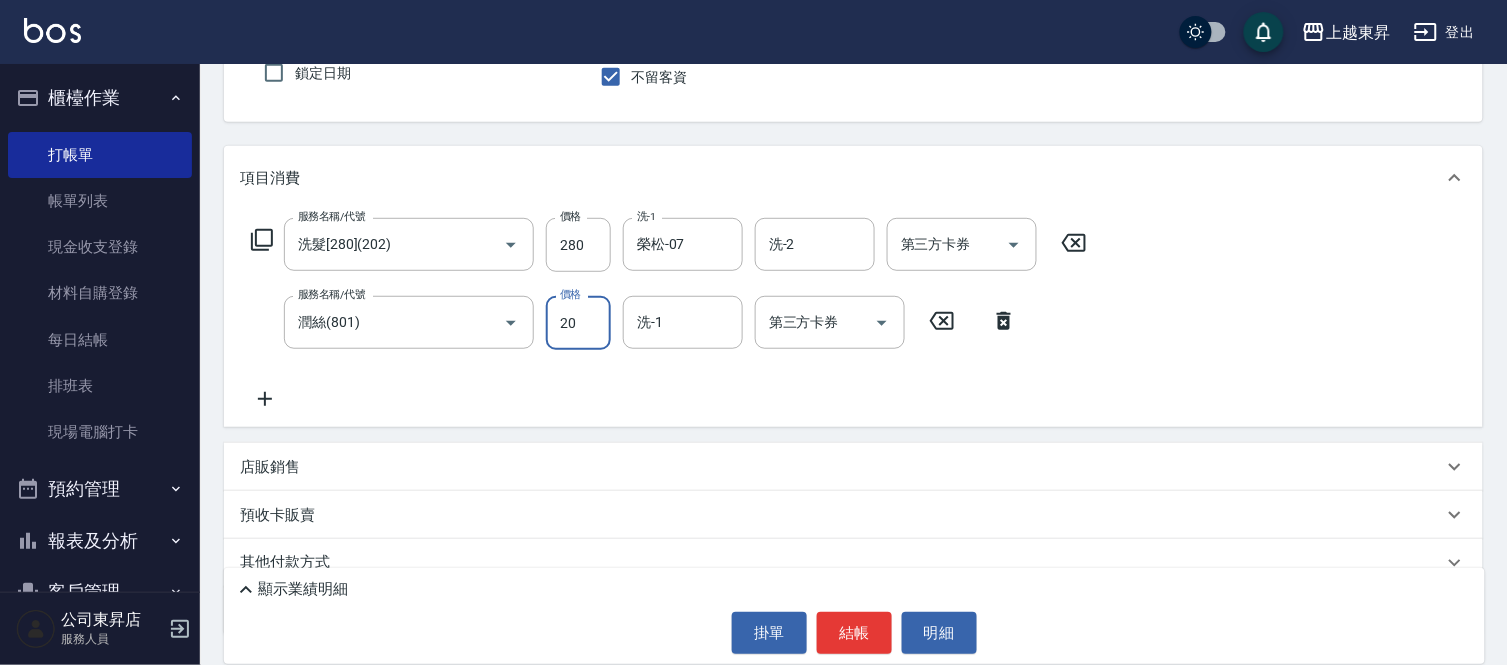 click on "20" at bounding box center [578, 323] 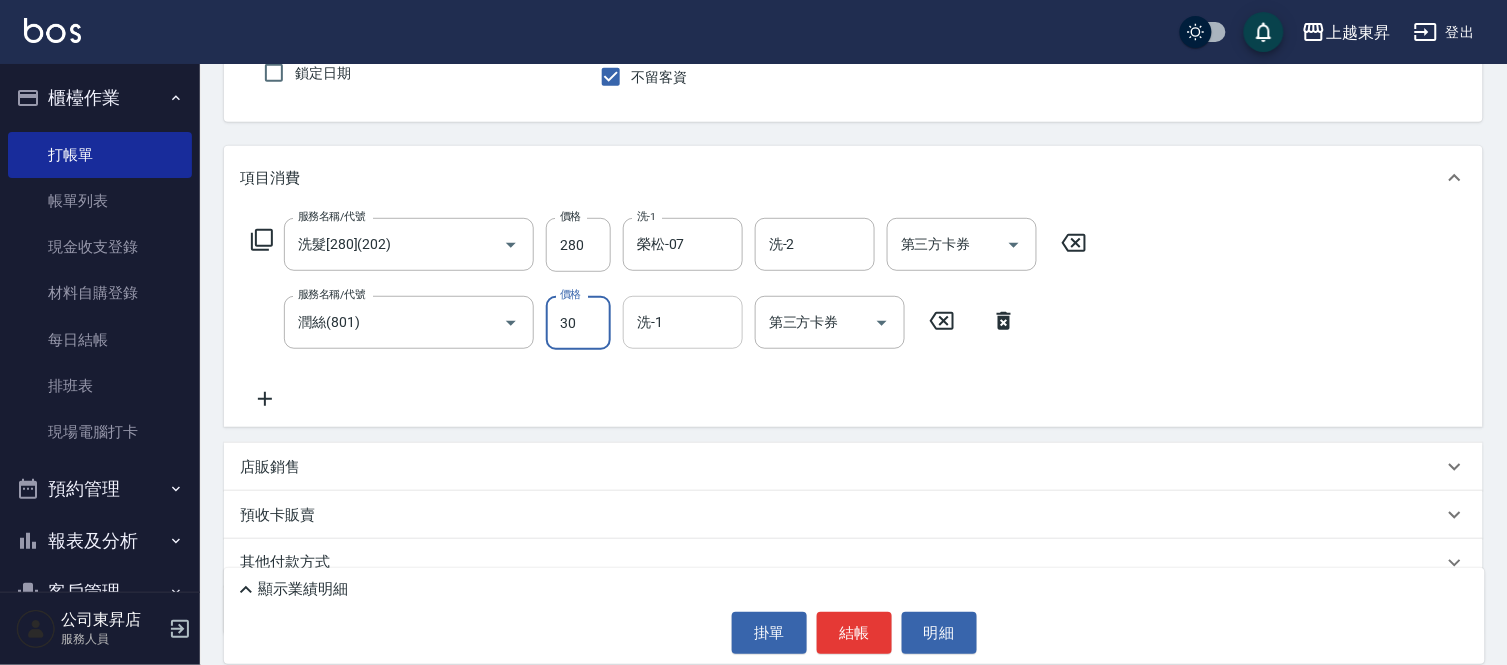 type on "30" 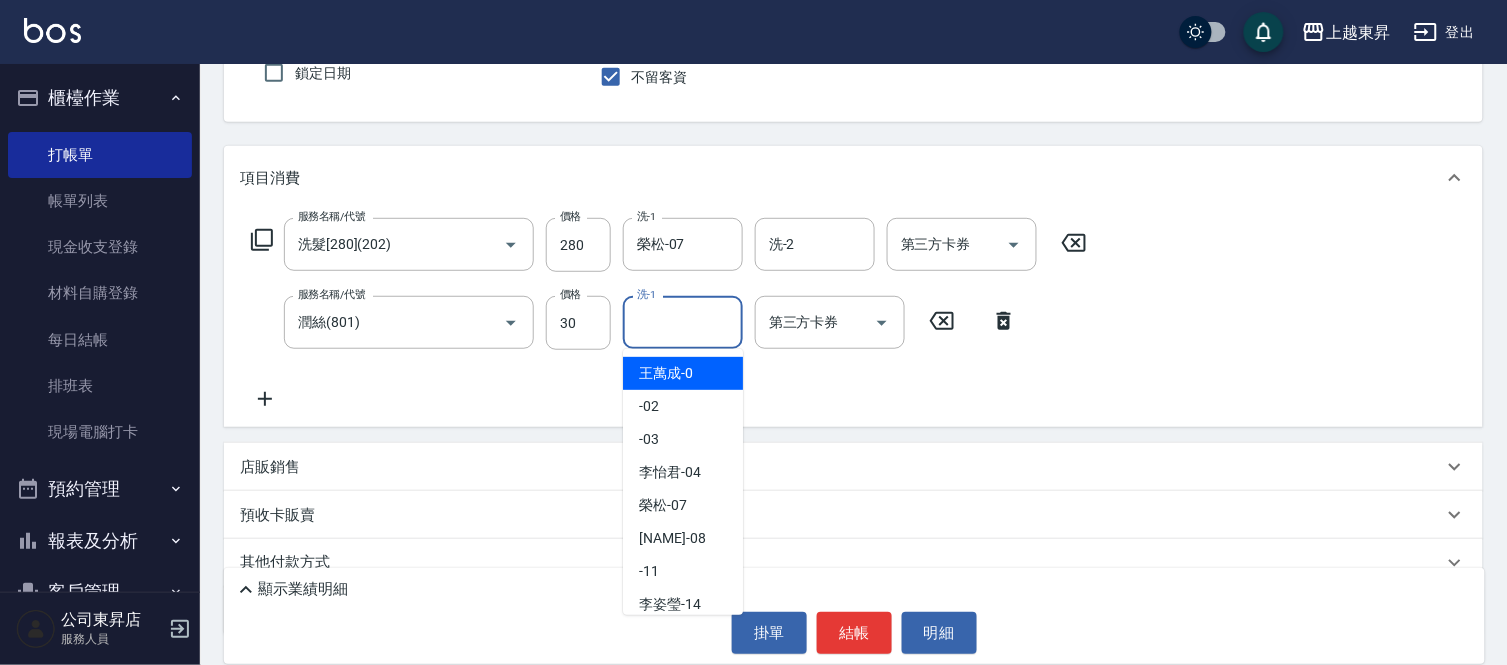 click on "洗-1" at bounding box center [683, 322] 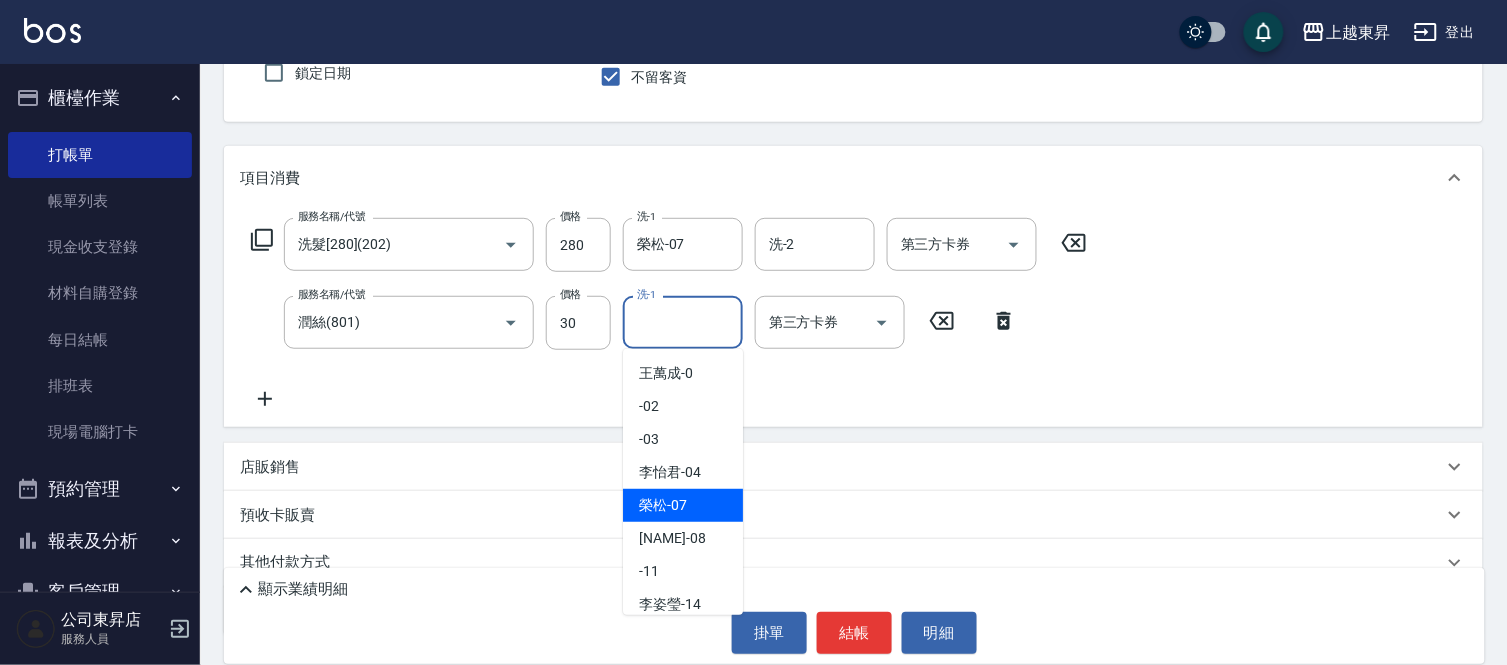 click on "榮松 -07" at bounding box center [663, 505] 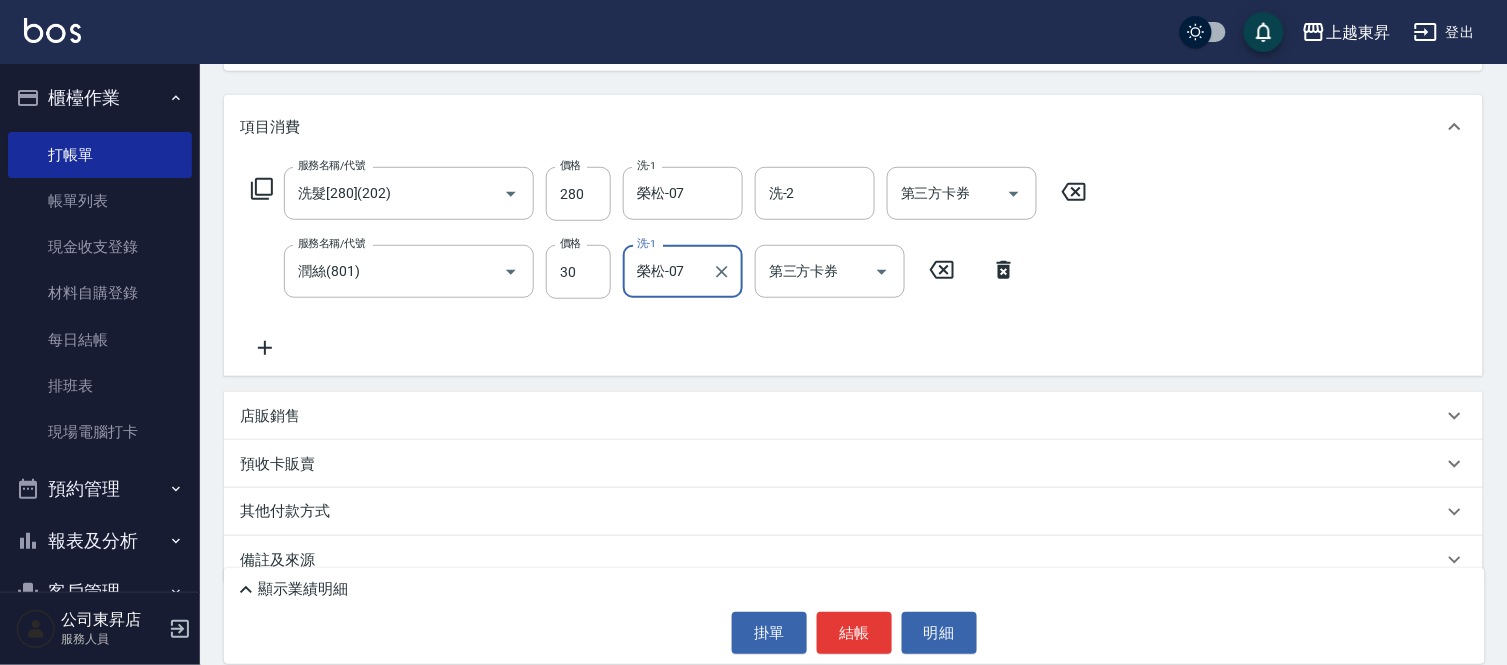 scroll, scrollTop: 261, scrollLeft: 0, axis: vertical 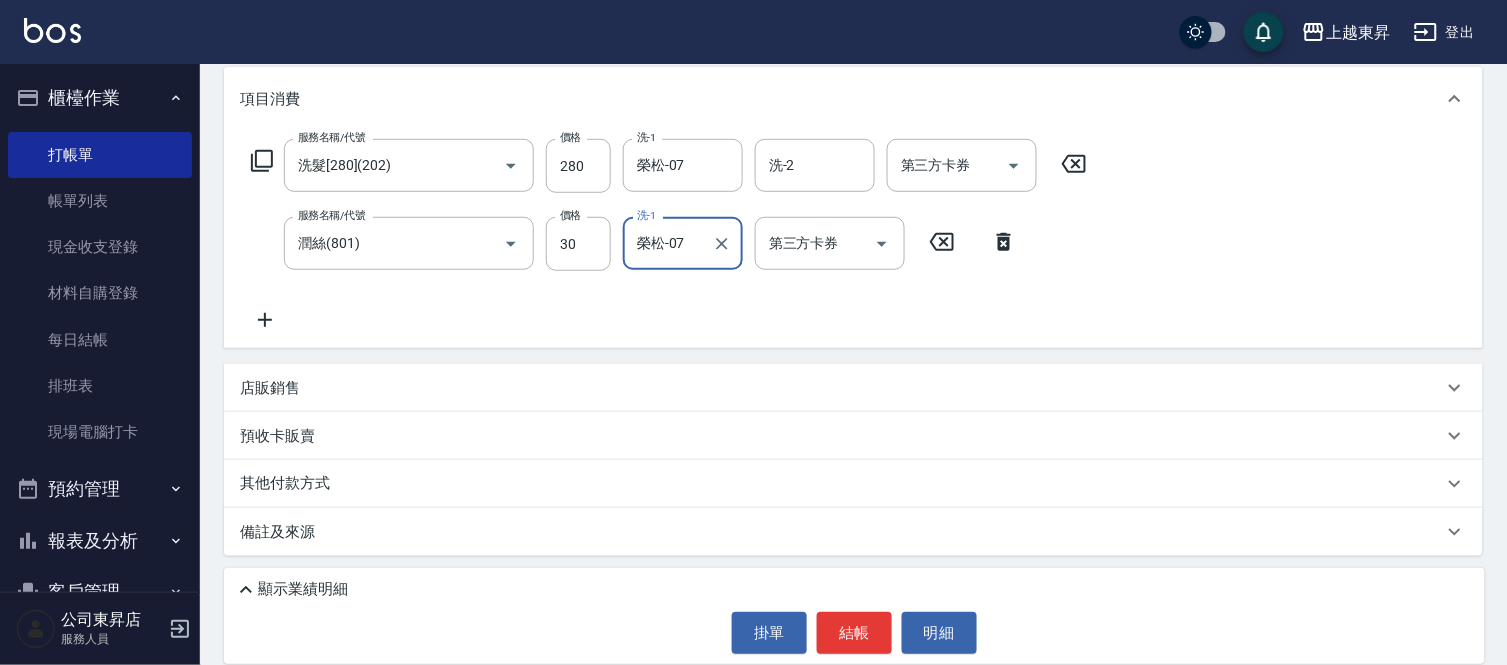 click 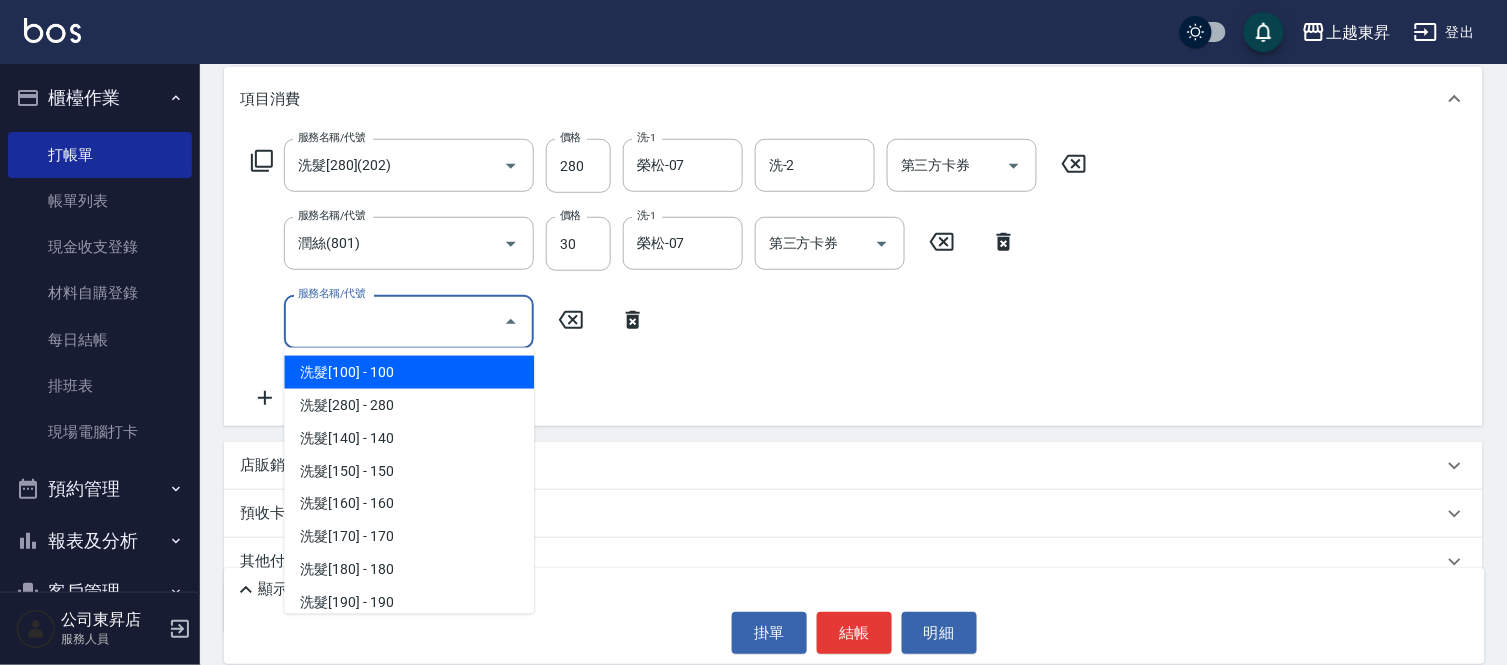 click on "服務名稱/代號" at bounding box center [394, 321] 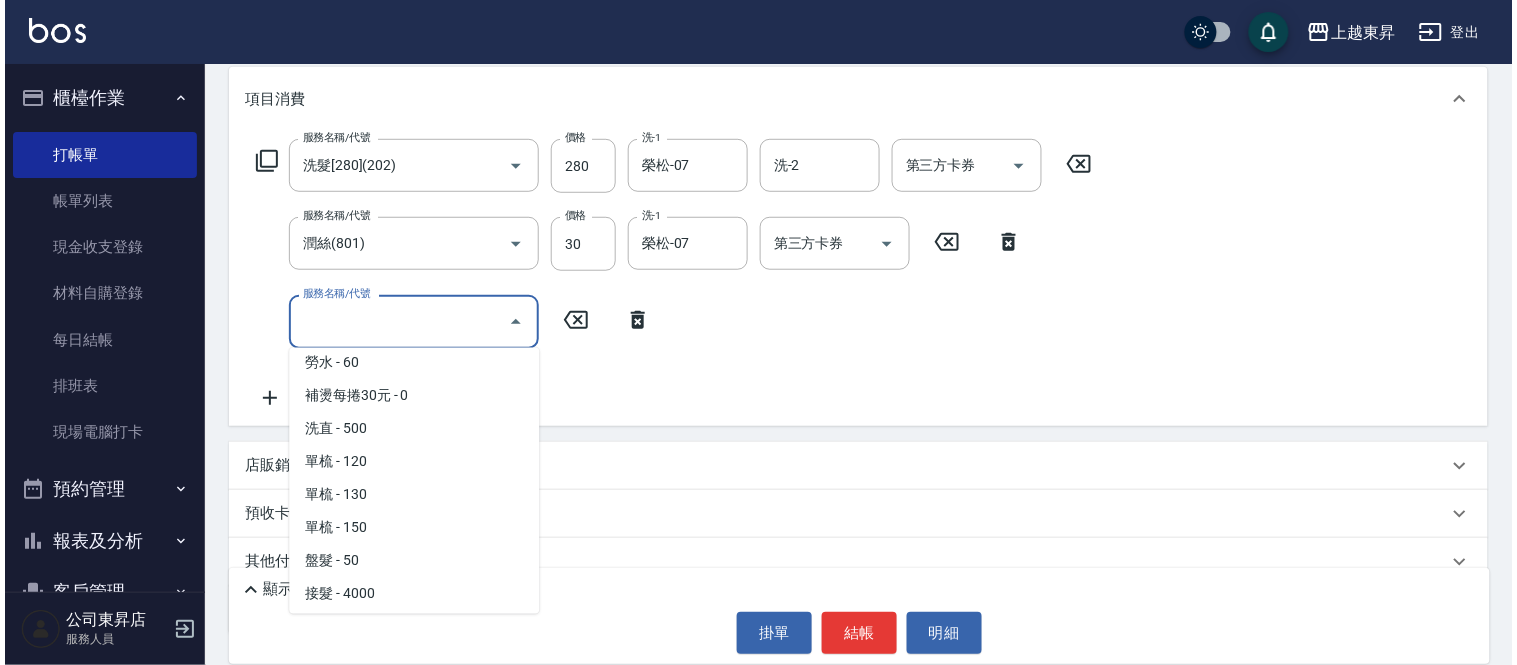 scroll, scrollTop: 3555, scrollLeft: 0, axis: vertical 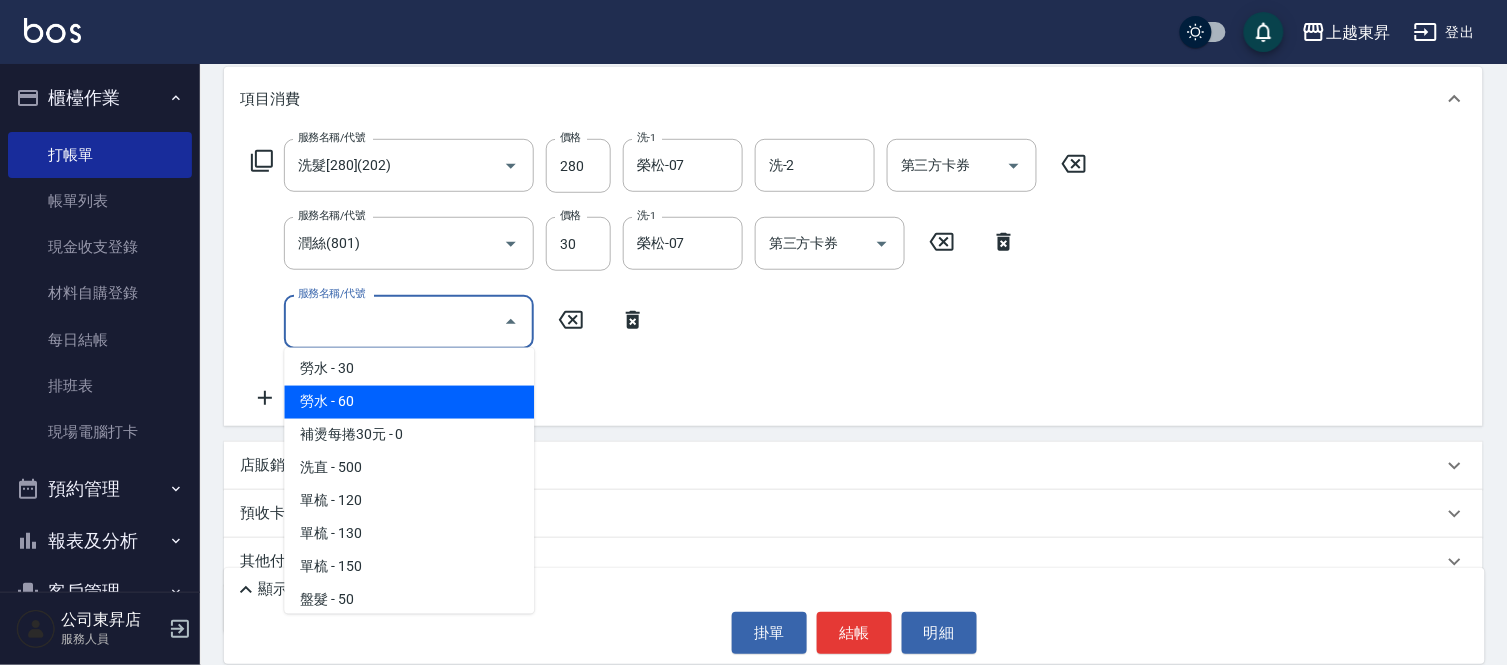 click on "勞水 - 60" at bounding box center [409, 402] 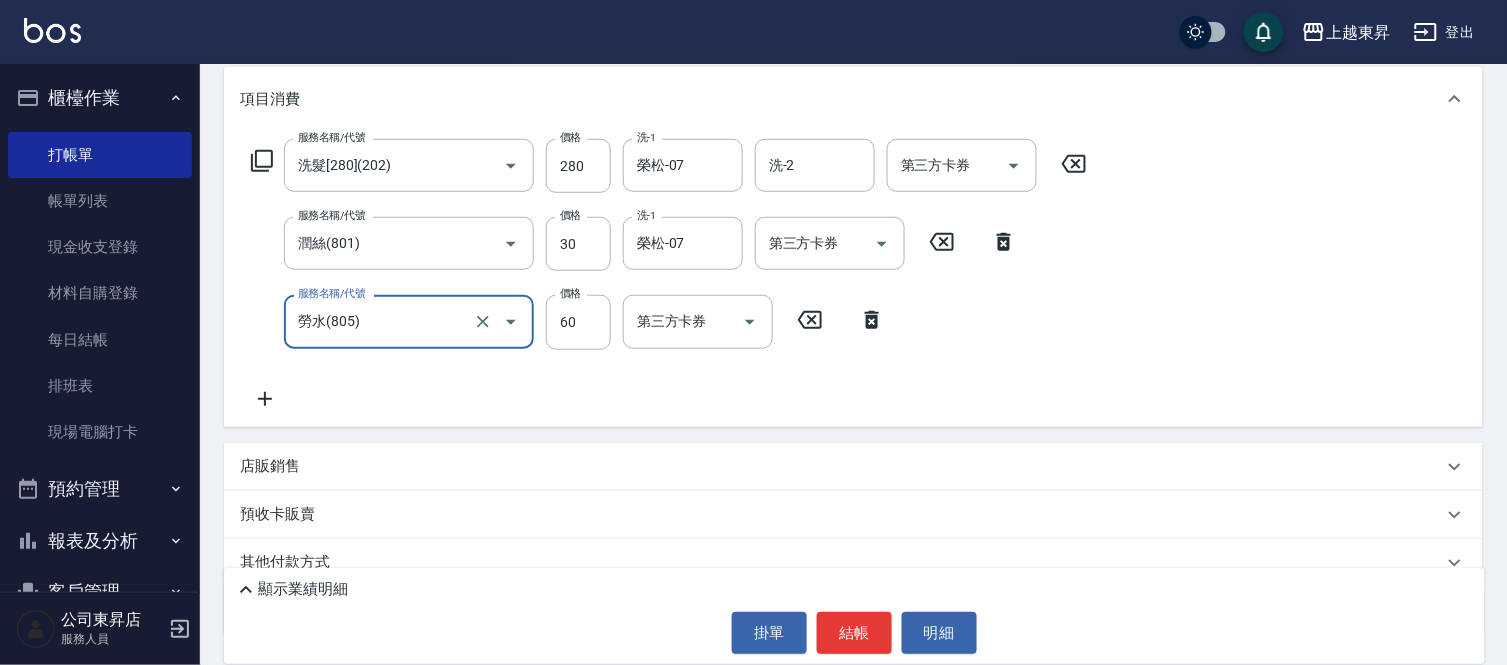 type on "勞水(805)" 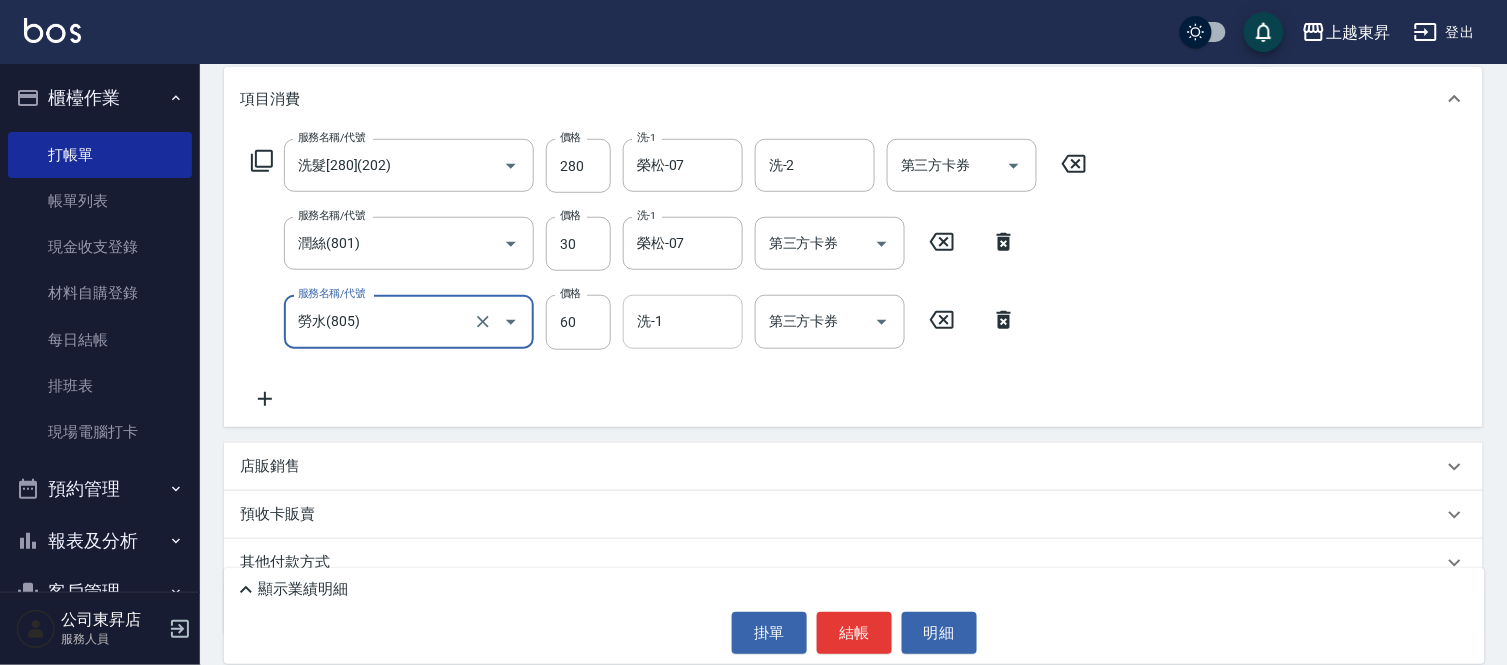 click on "洗-1" at bounding box center [683, 321] 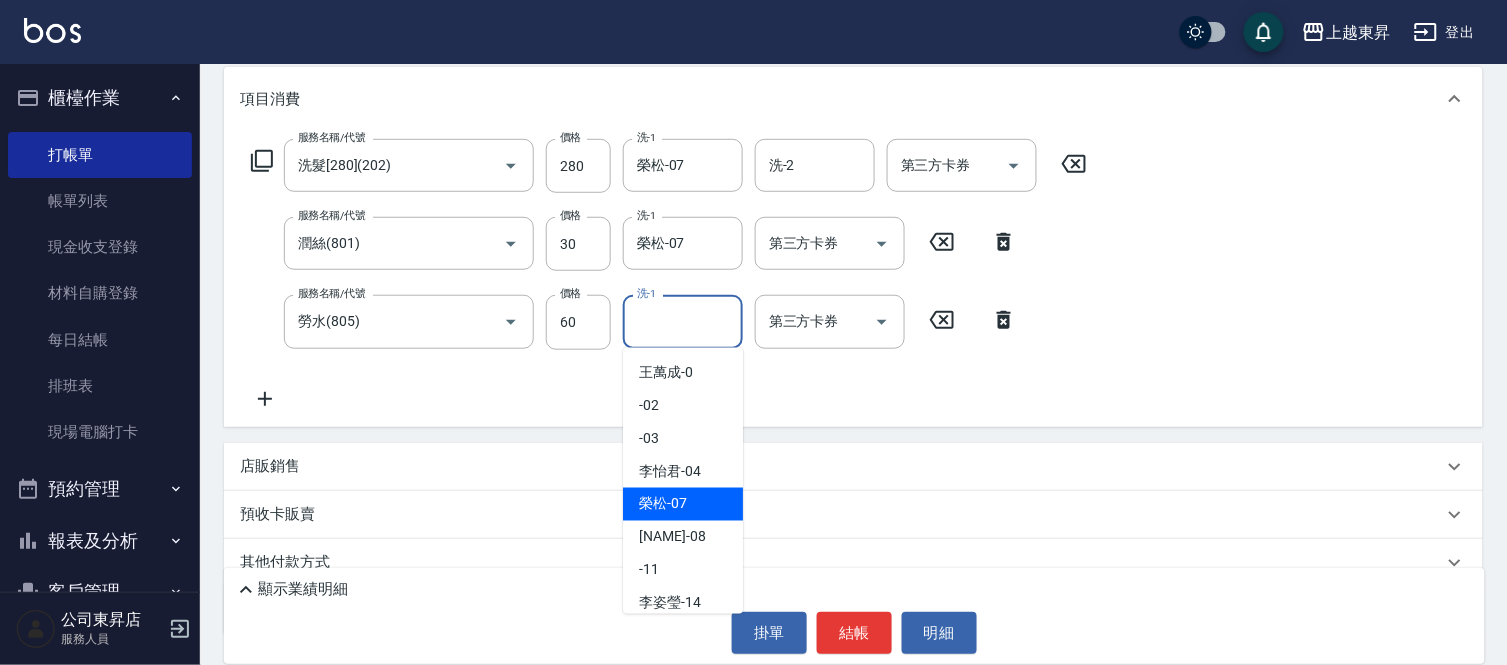 click on "榮松 -07" at bounding box center (663, 504) 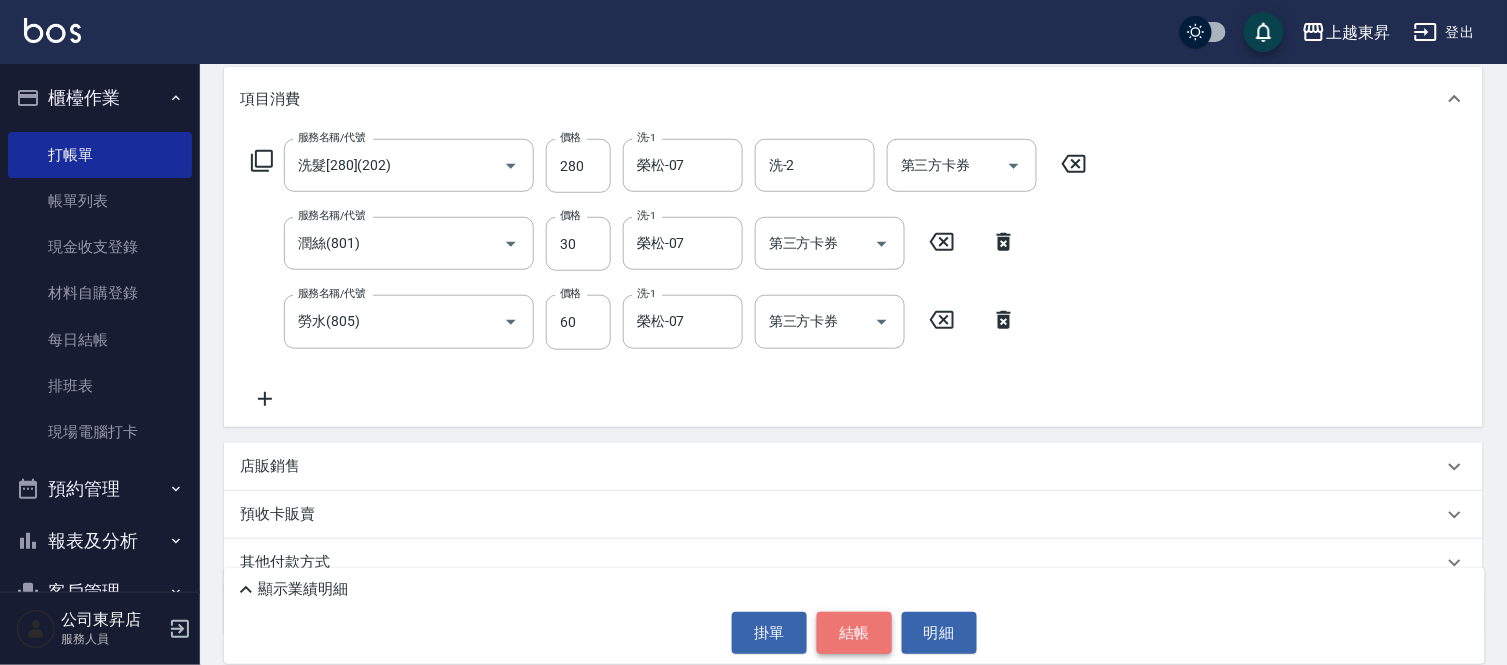 click on "結帳" at bounding box center (854, 633) 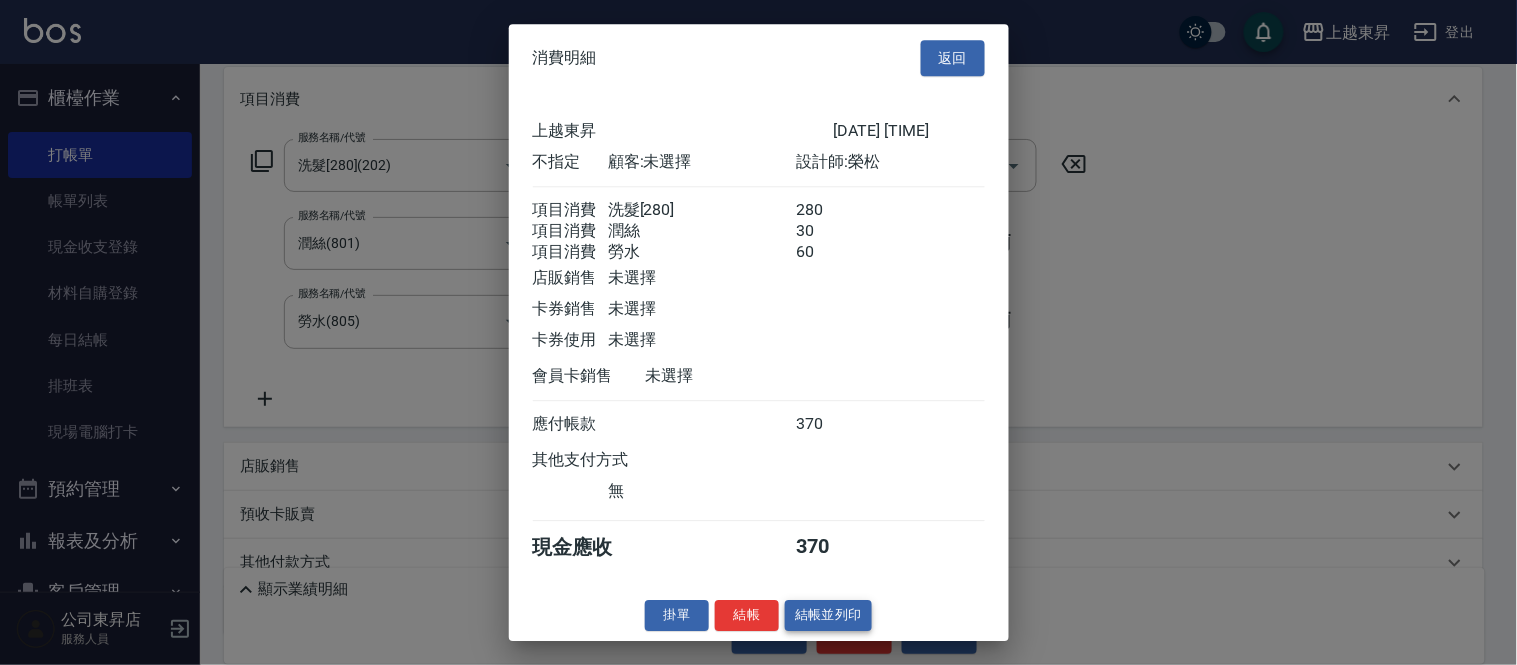 click on "結帳並列印" at bounding box center (828, 615) 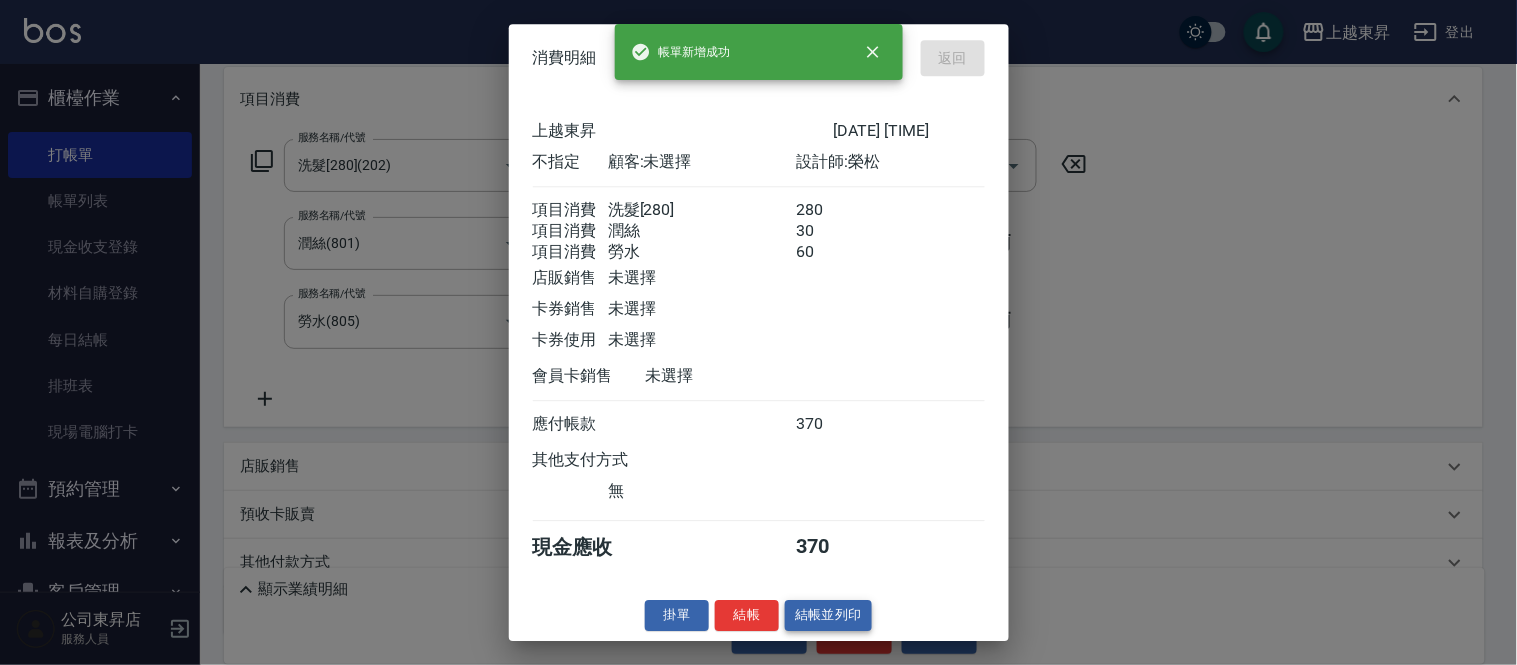 type on "[DATE] [TIME]" 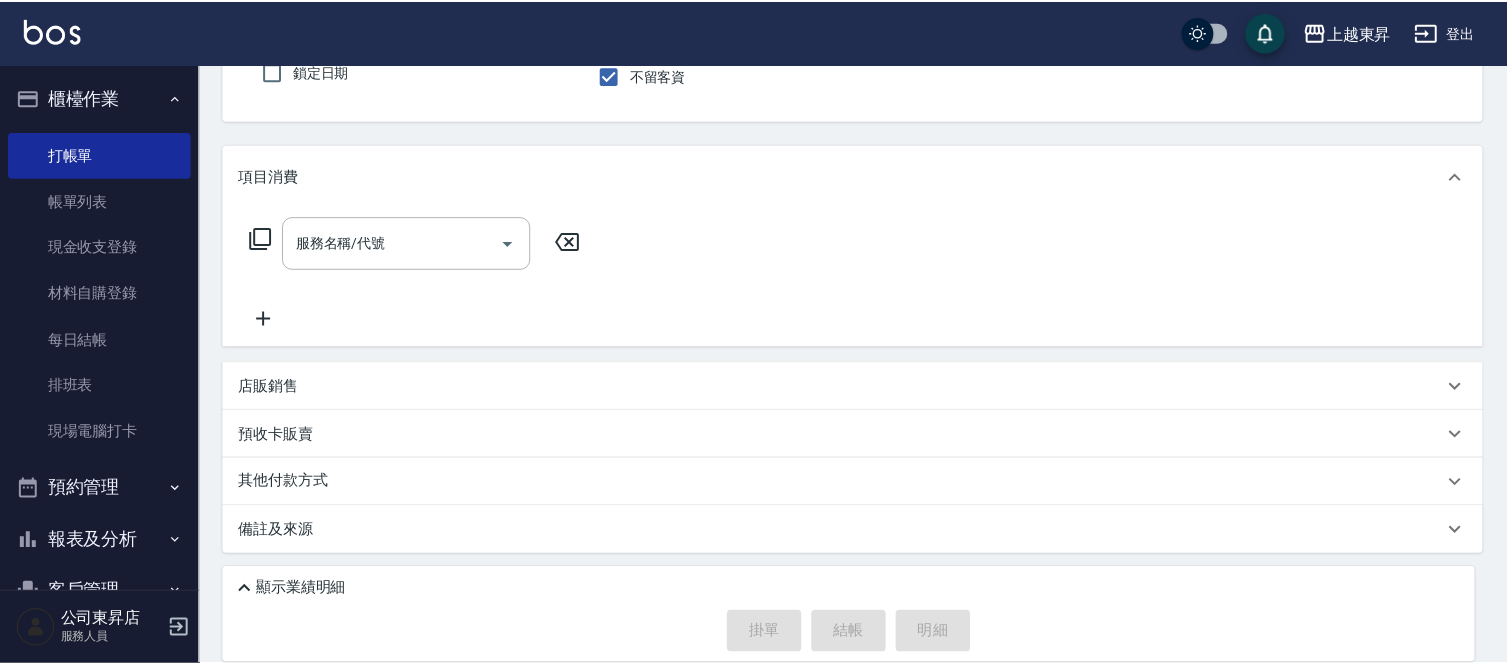 scroll, scrollTop: 182, scrollLeft: 0, axis: vertical 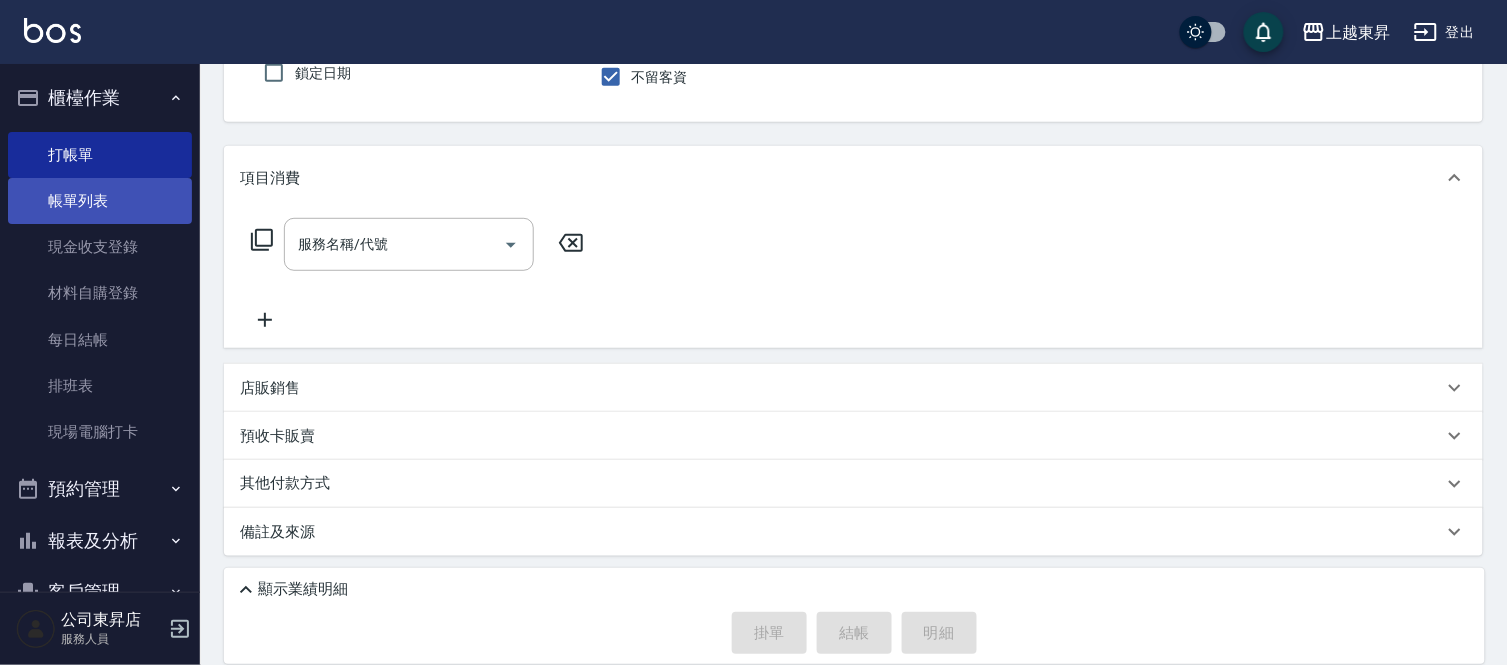 click on "帳單列表" at bounding box center [100, 201] 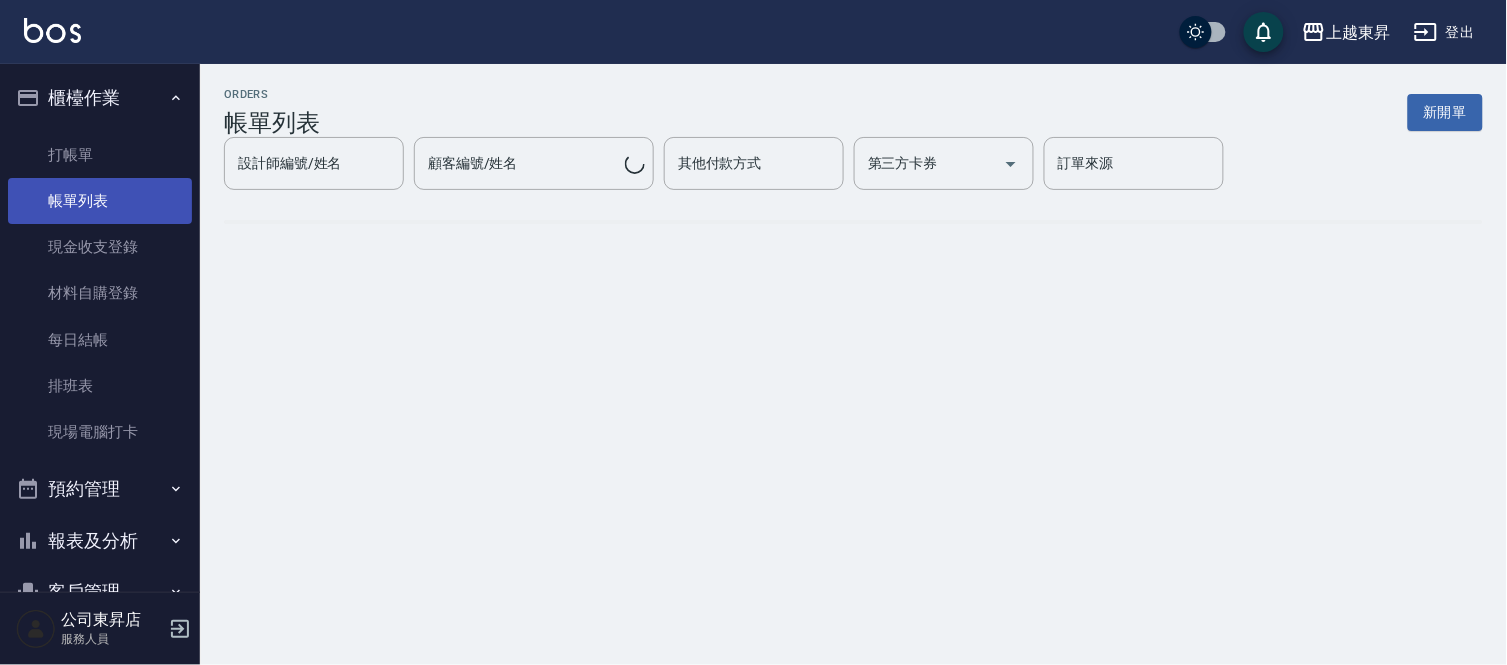 scroll, scrollTop: 0, scrollLeft: 0, axis: both 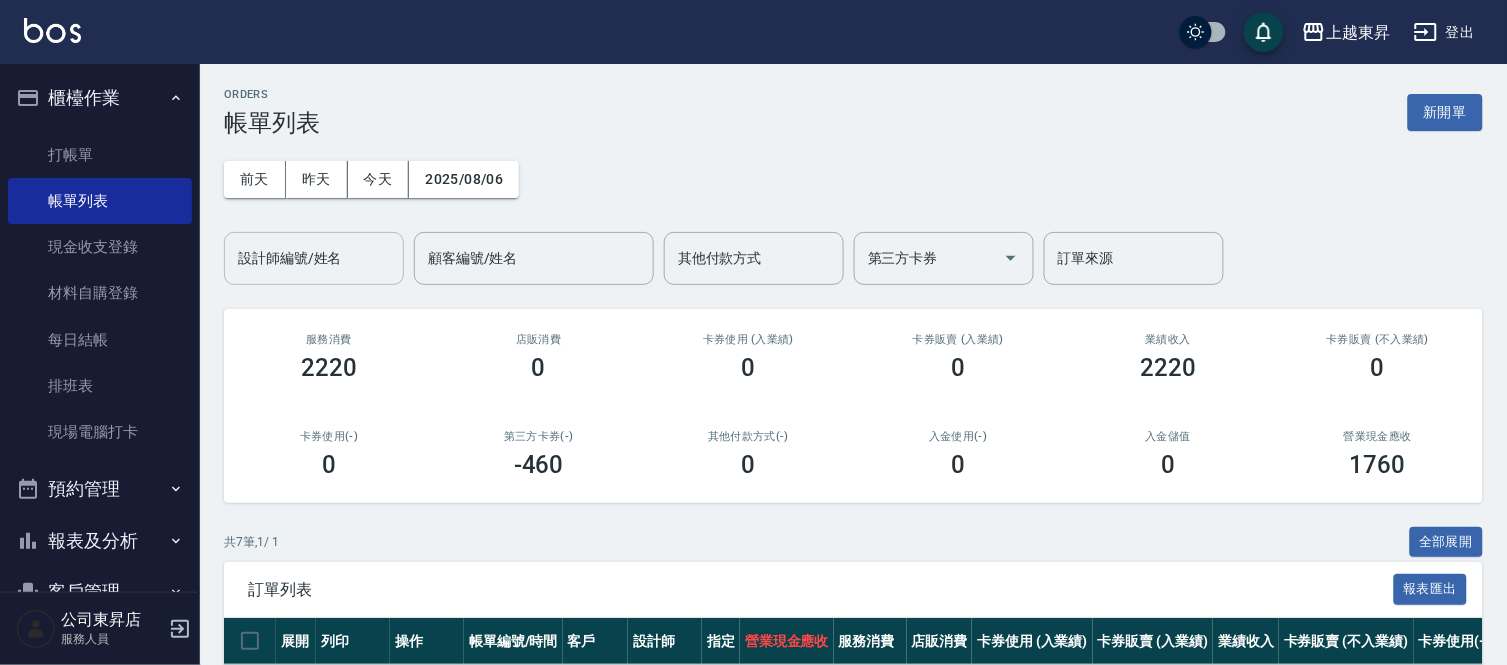 click on "設計師編號/姓名" at bounding box center (314, 258) 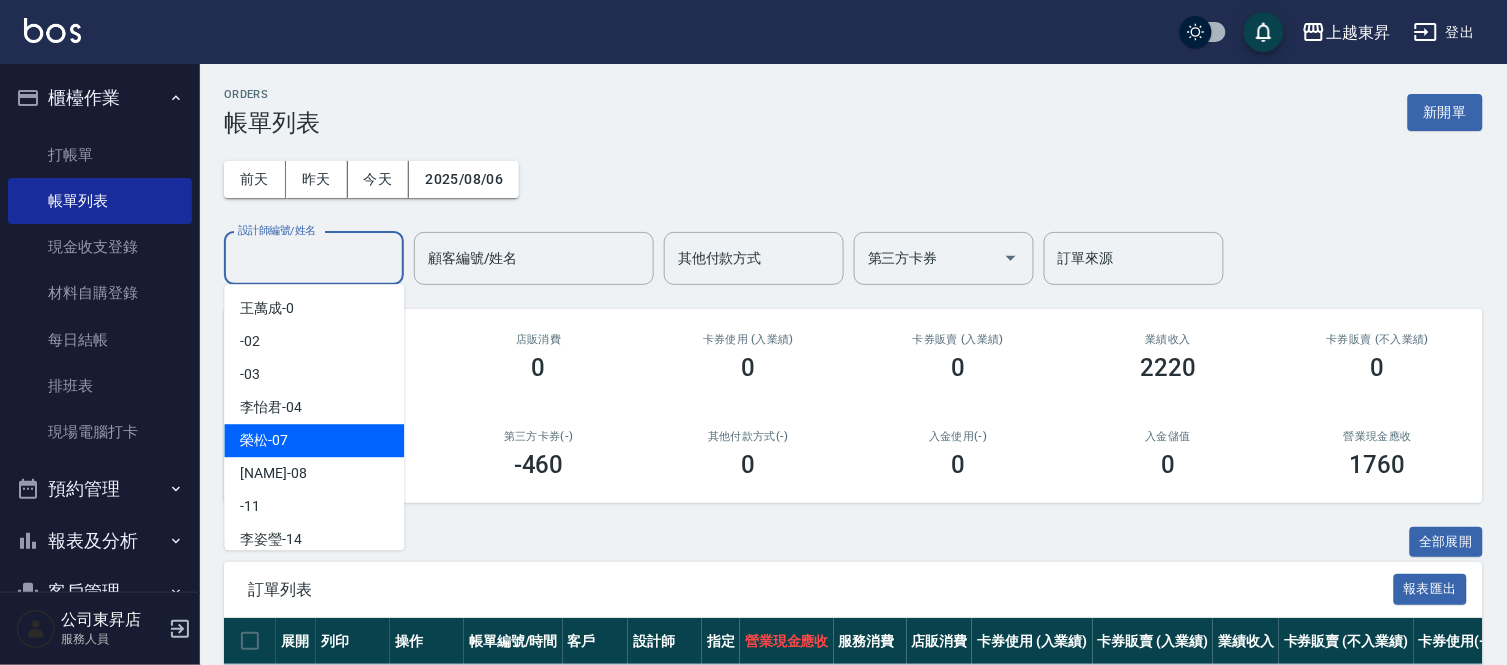 click on "榮松 -07" at bounding box center (264, 440) 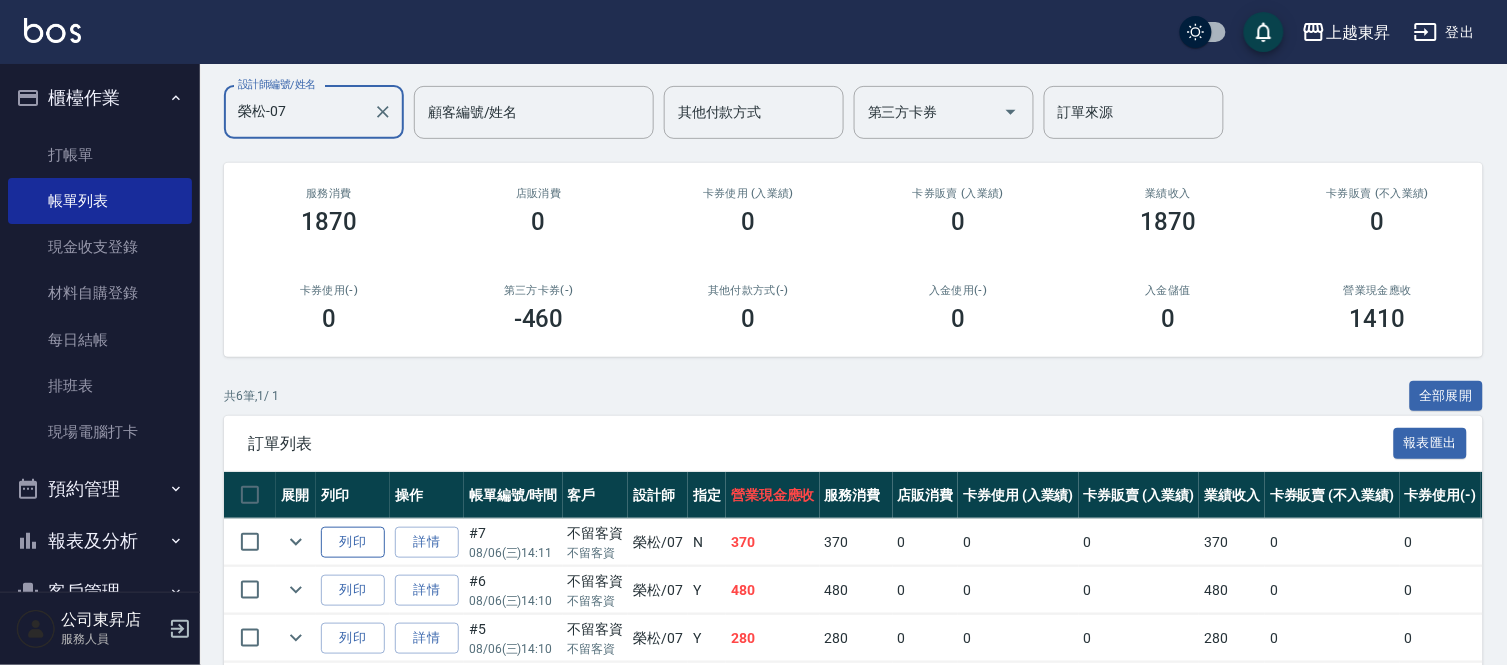 scroll, scrollTop: 111, scrollLeft: 0, axis: vertical 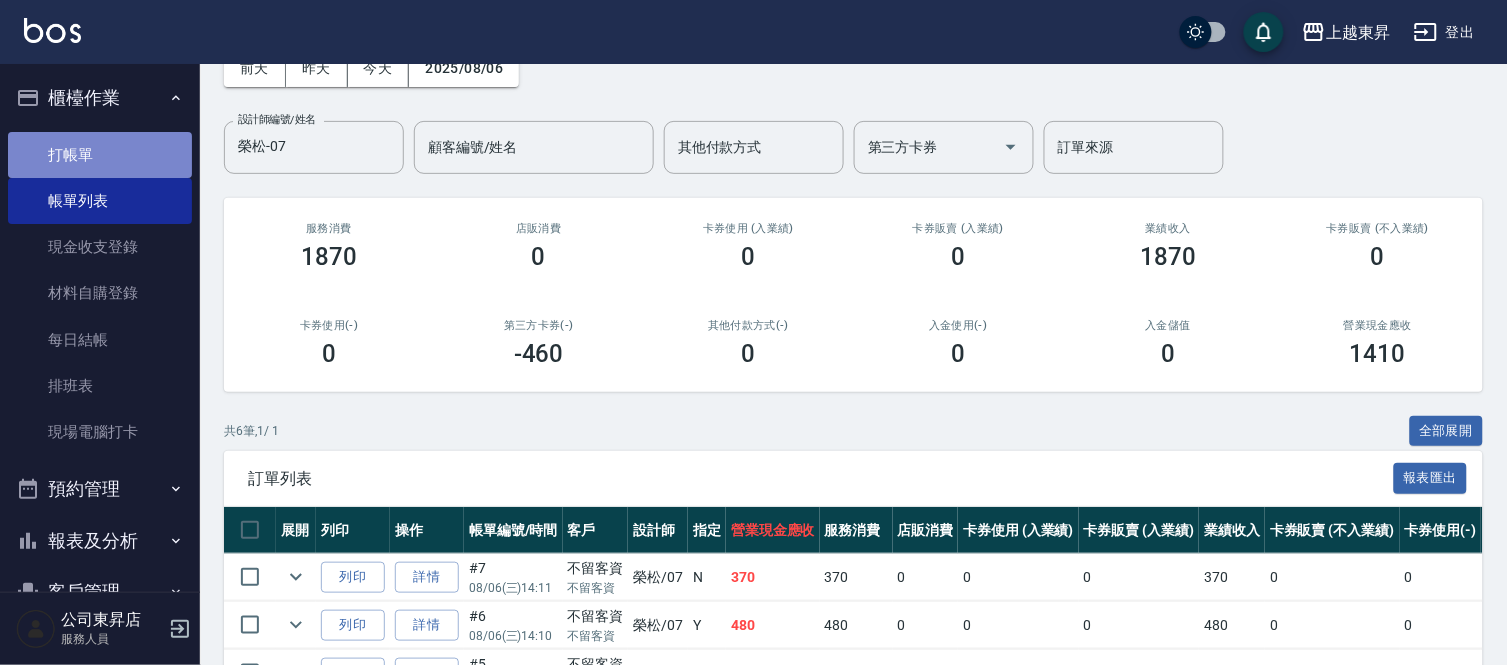 click on "打帳單" at bounding box center [100, 155] 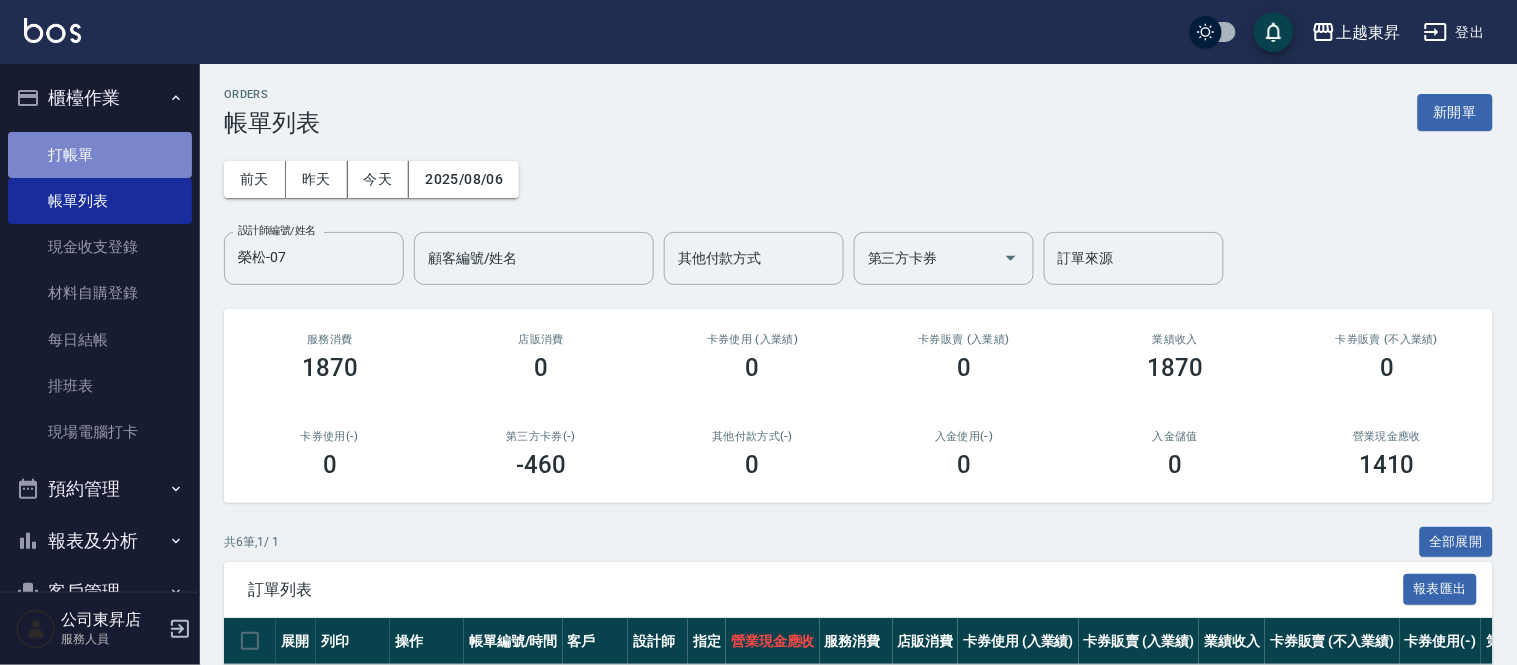 click on "打帳單" at bounding box center (100, 155) 